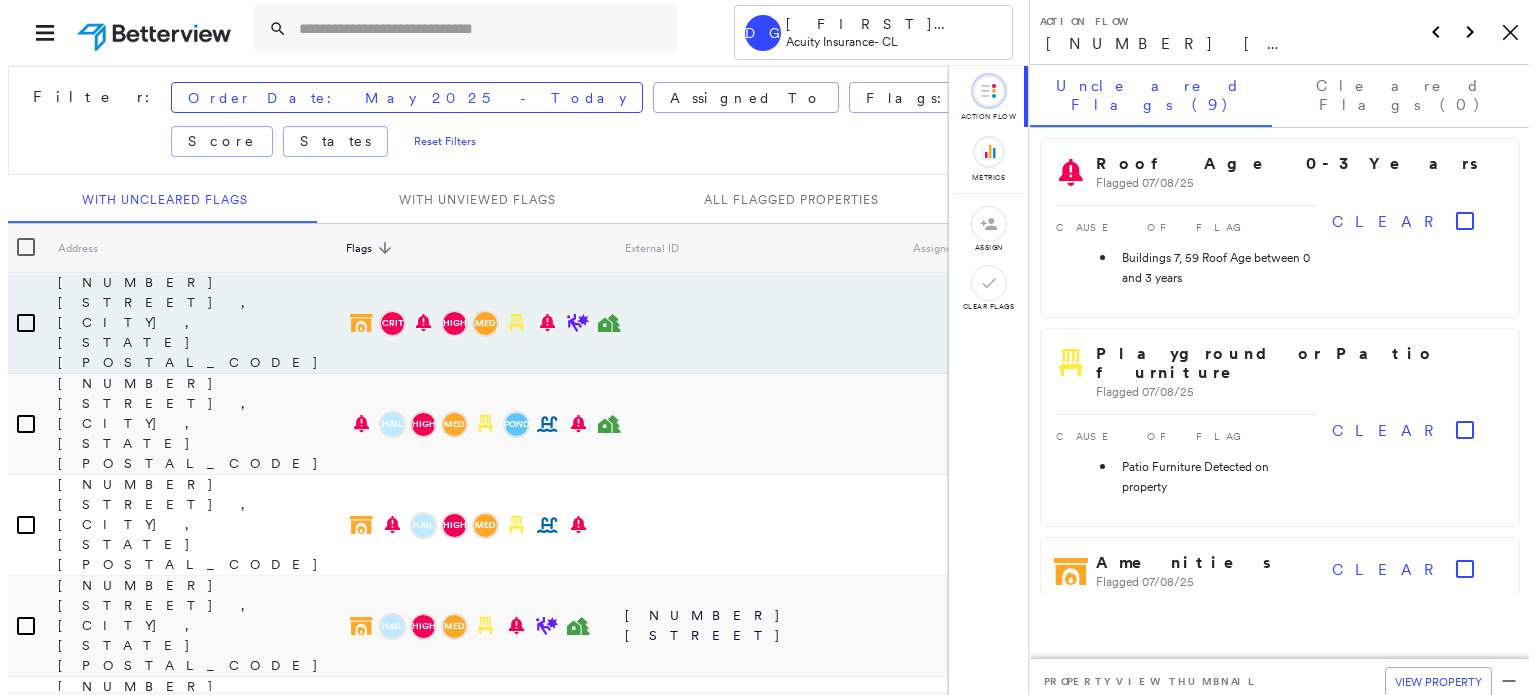 scroll, scrollTop: 0, scrollLeft: 0, axis: both 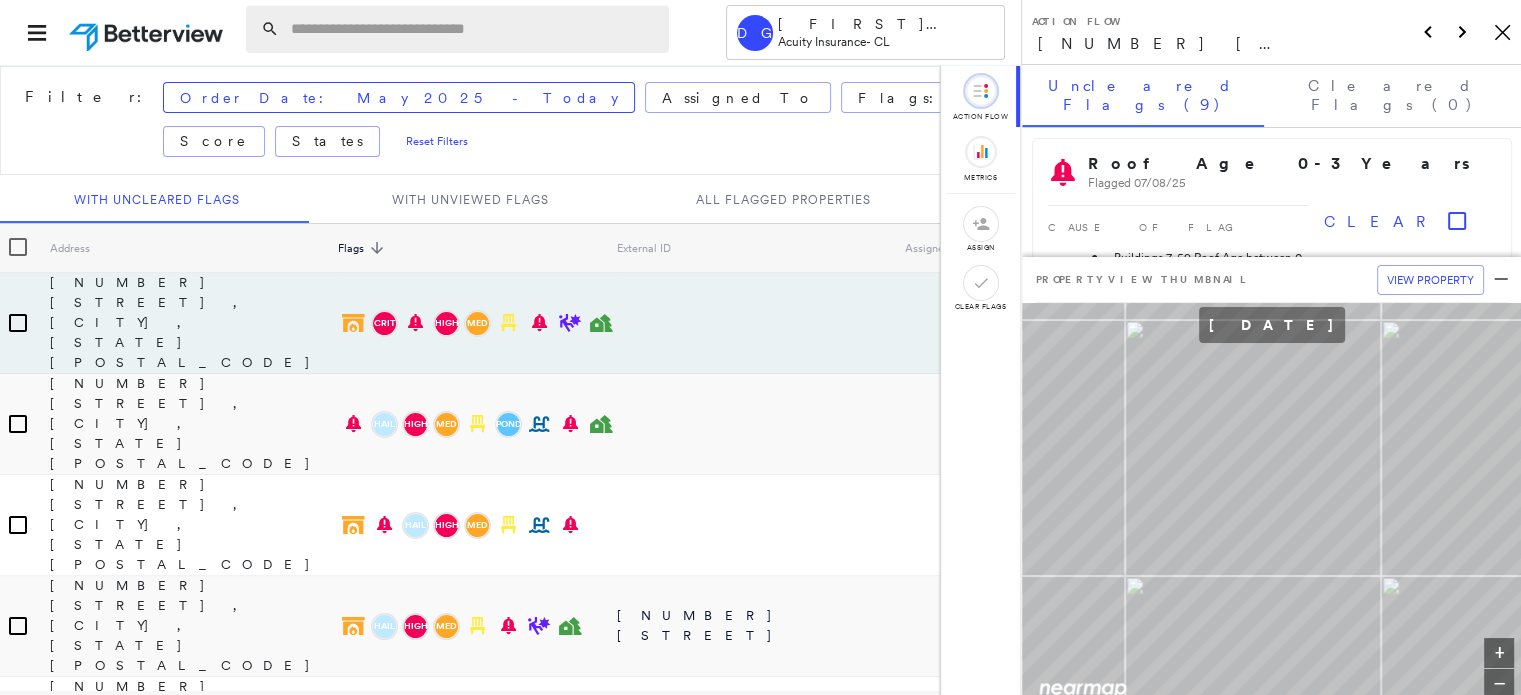 click at bounding box center [474, 29] 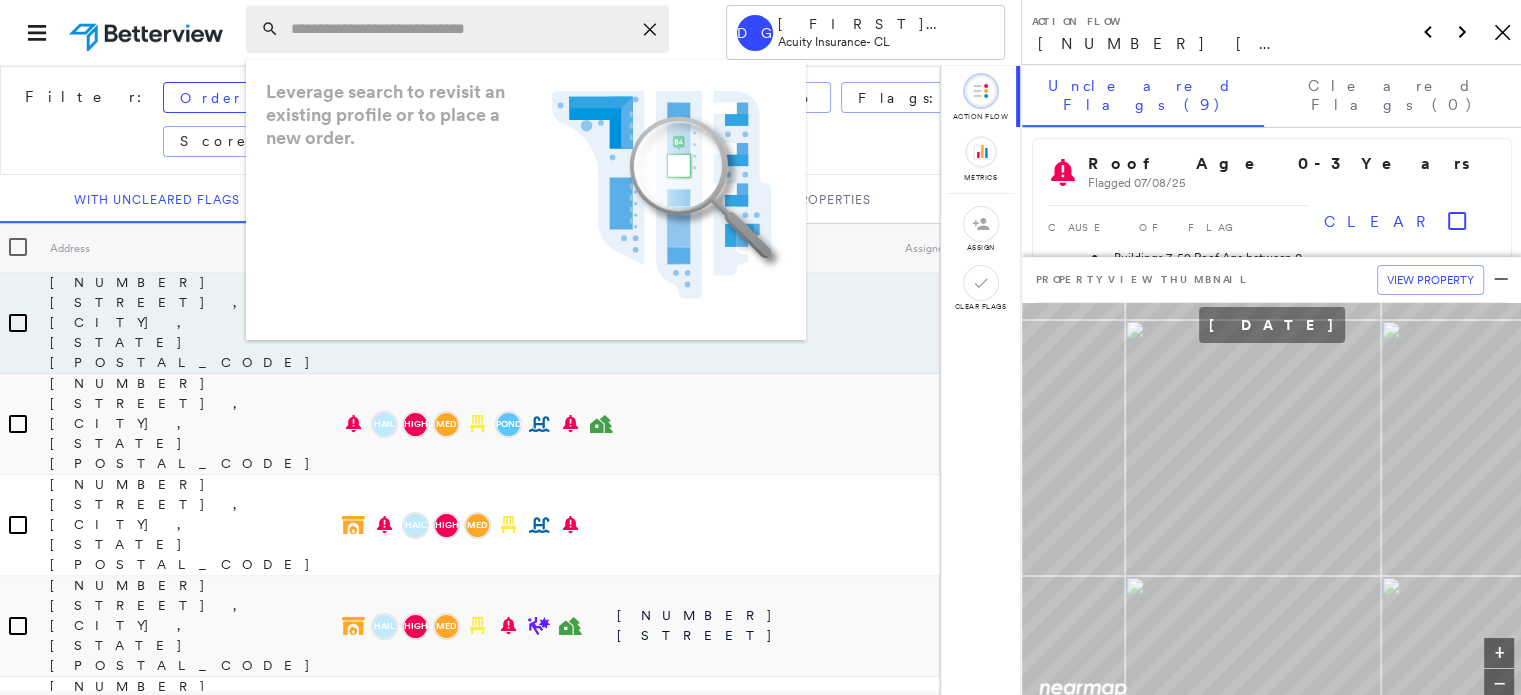 paste on "**********" 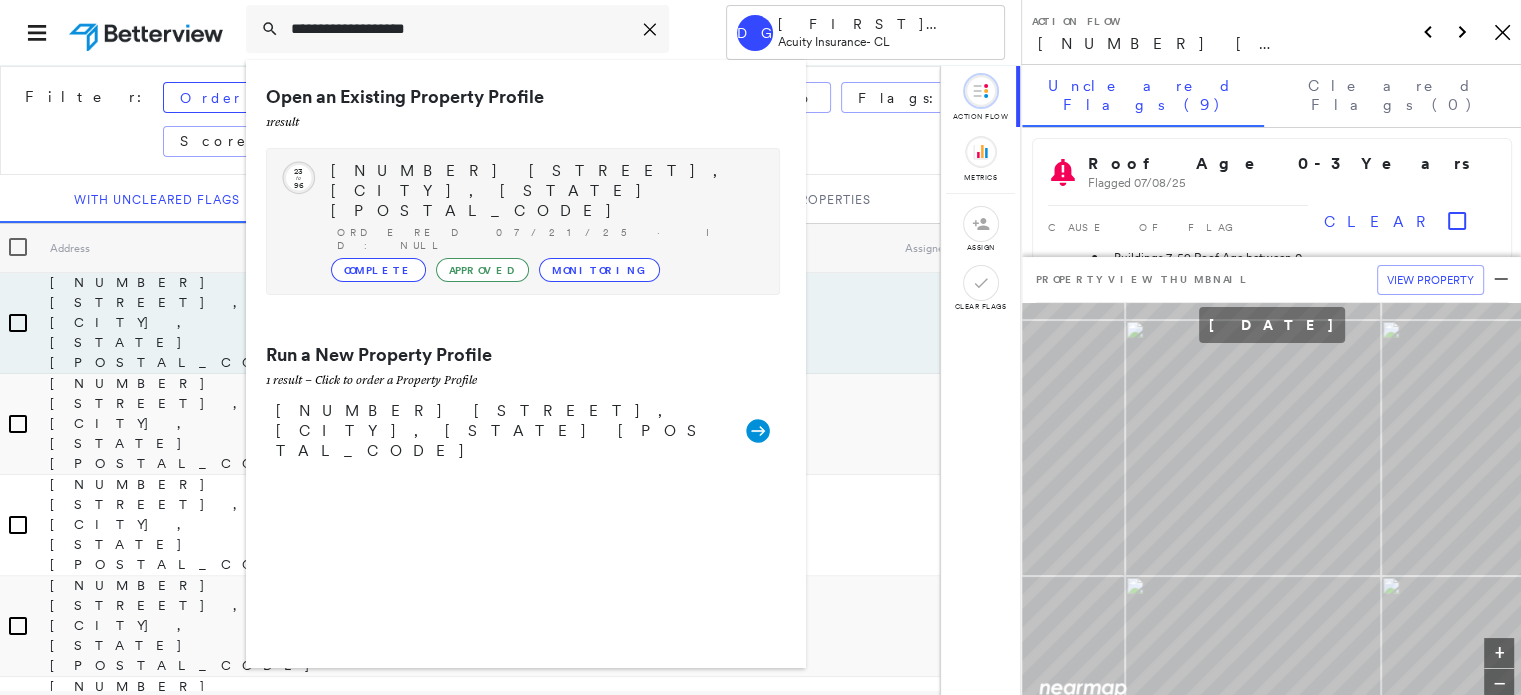 type on "**********" 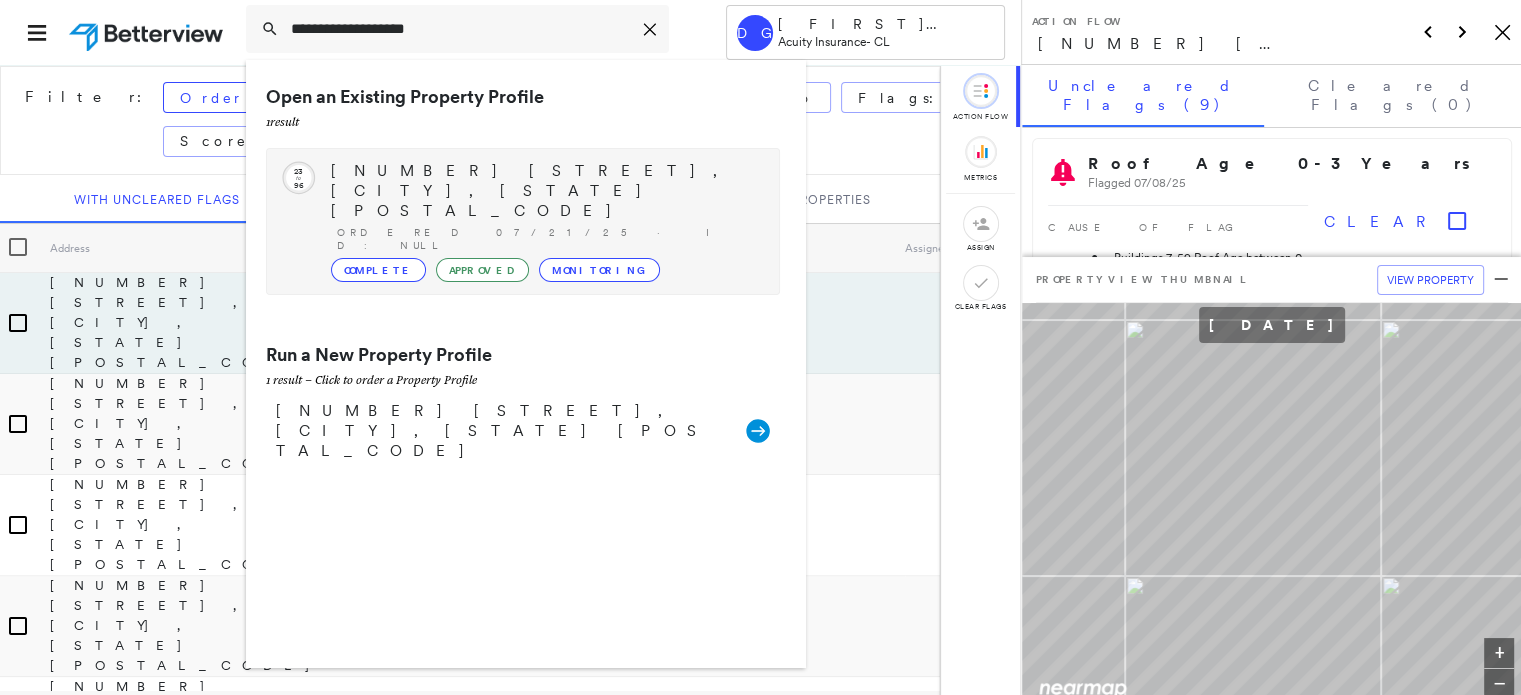 click on "[NUMBER] [STREET], [CITY], [STATE] [POSTAL_CODE]" at bounding box center [545, 191] 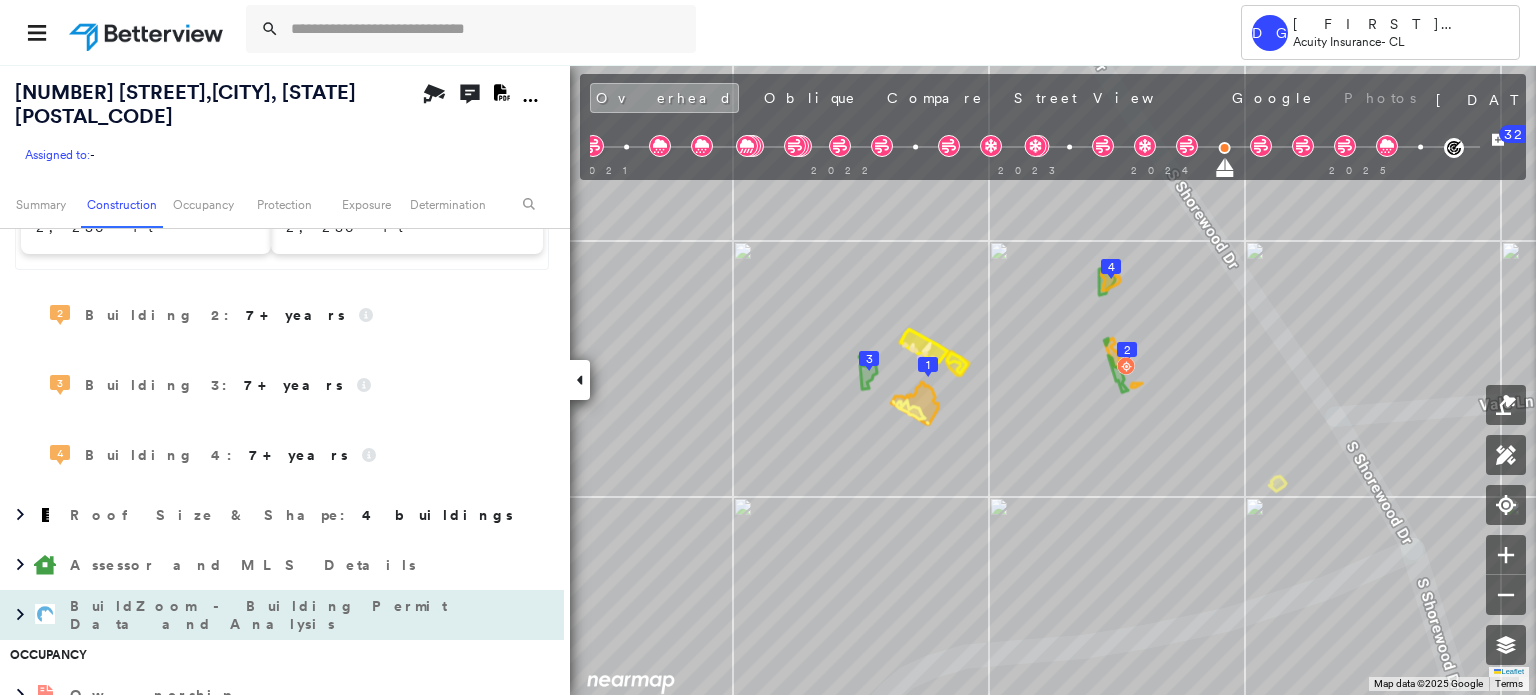 scroll, scrollTop: 1400, scrollLeft: 0, axis: vertical 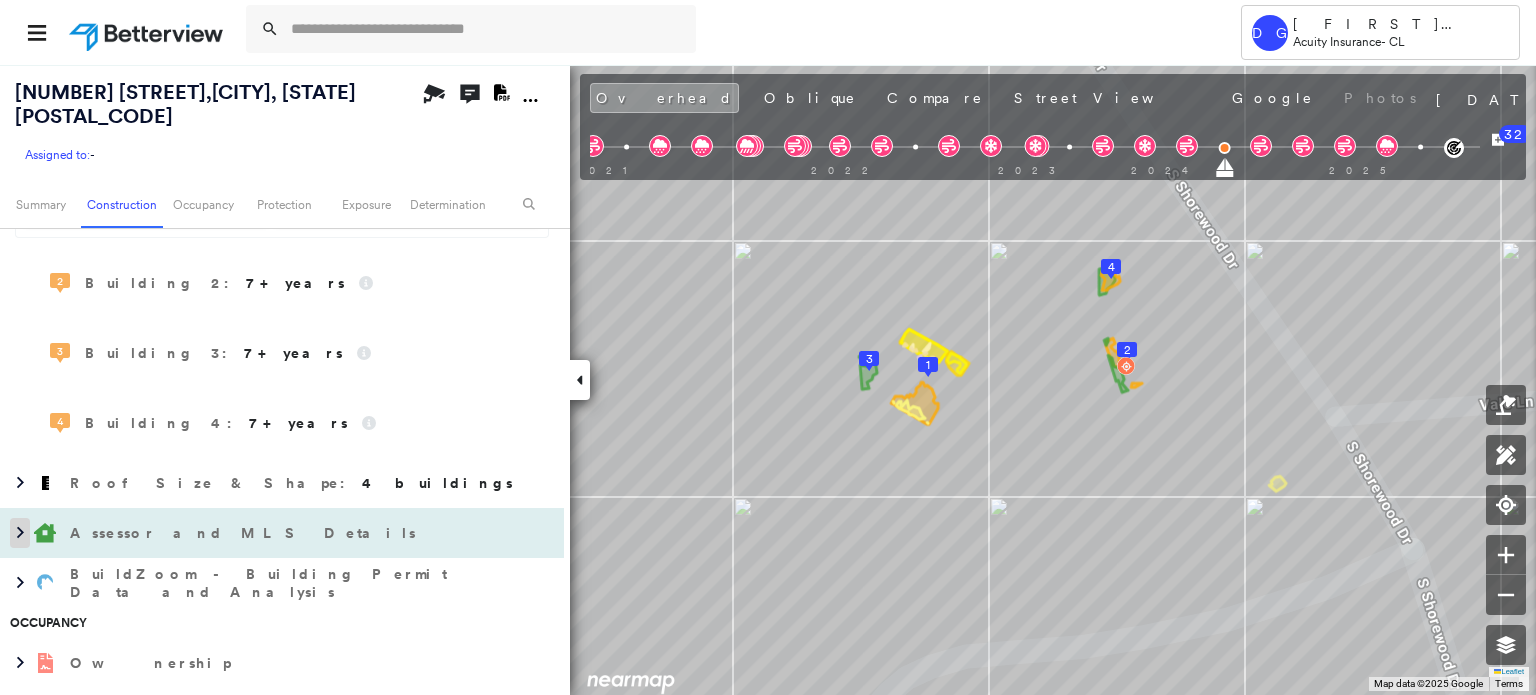 click 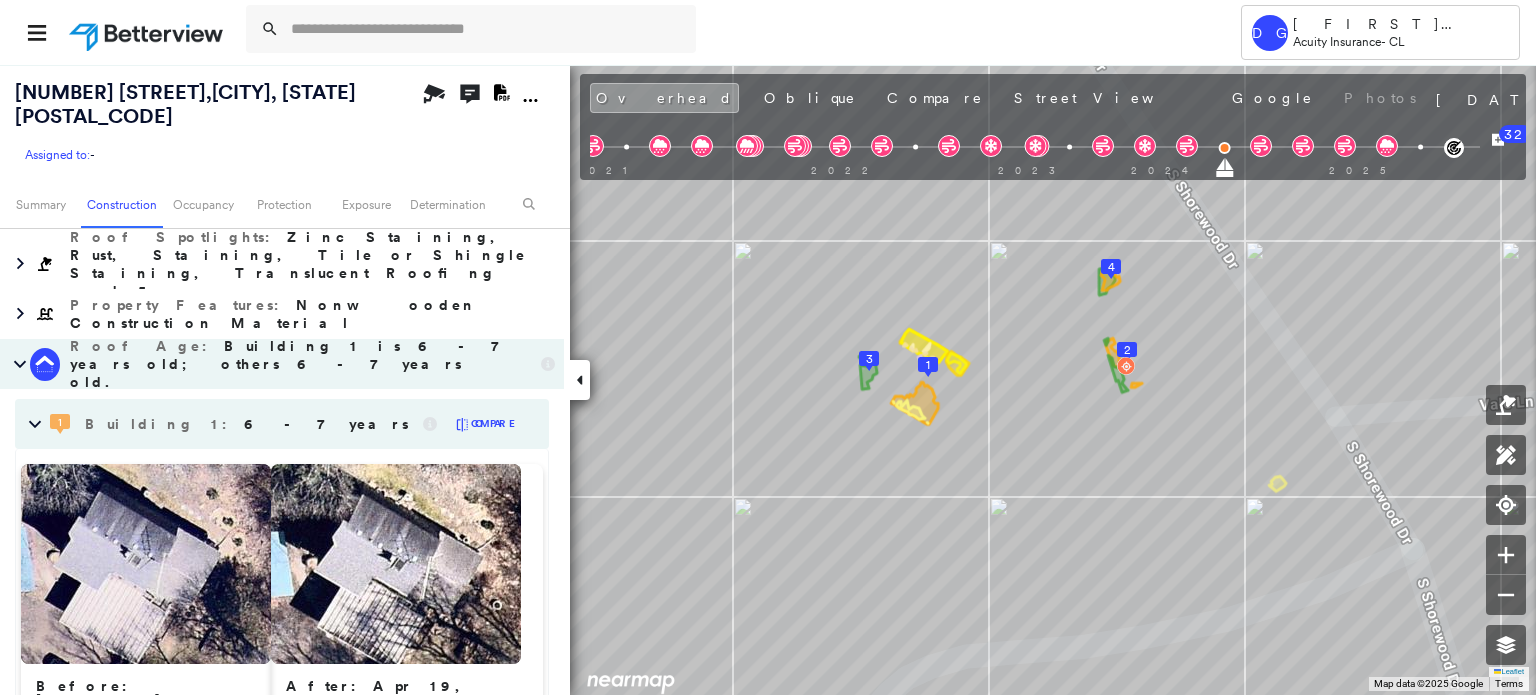 scroll, scrollTop: 900, scrollLeft: 0, axis: vertical 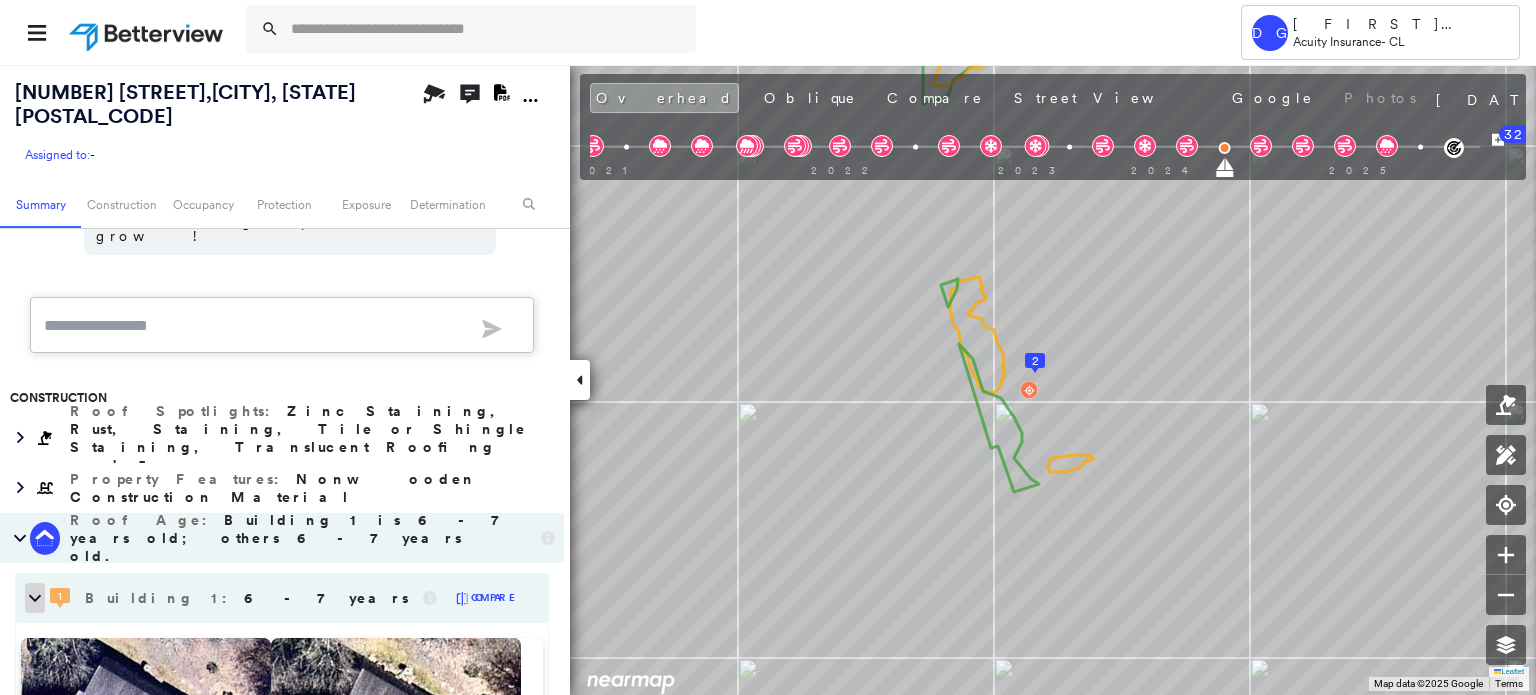 click 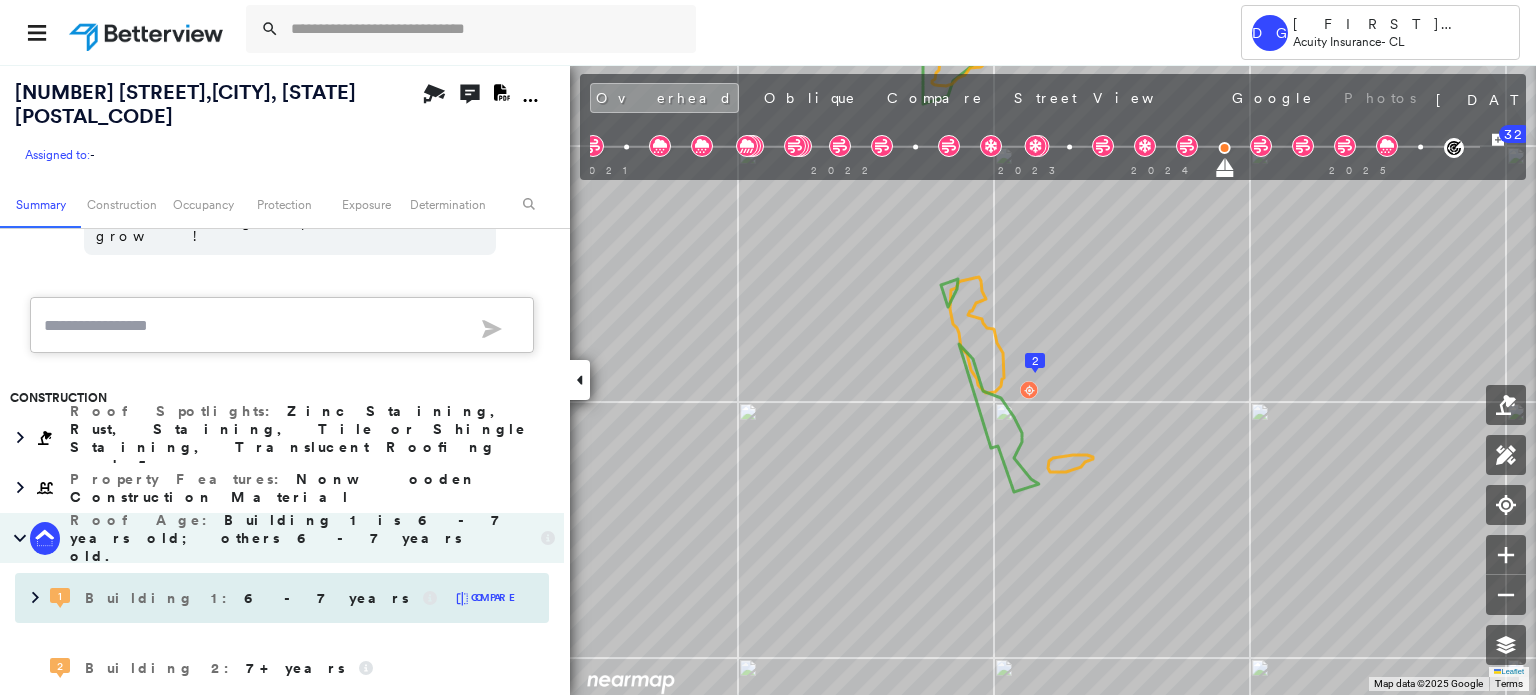 scroll, scrollTop: 800, scrollLeft: 0, axis: vertical 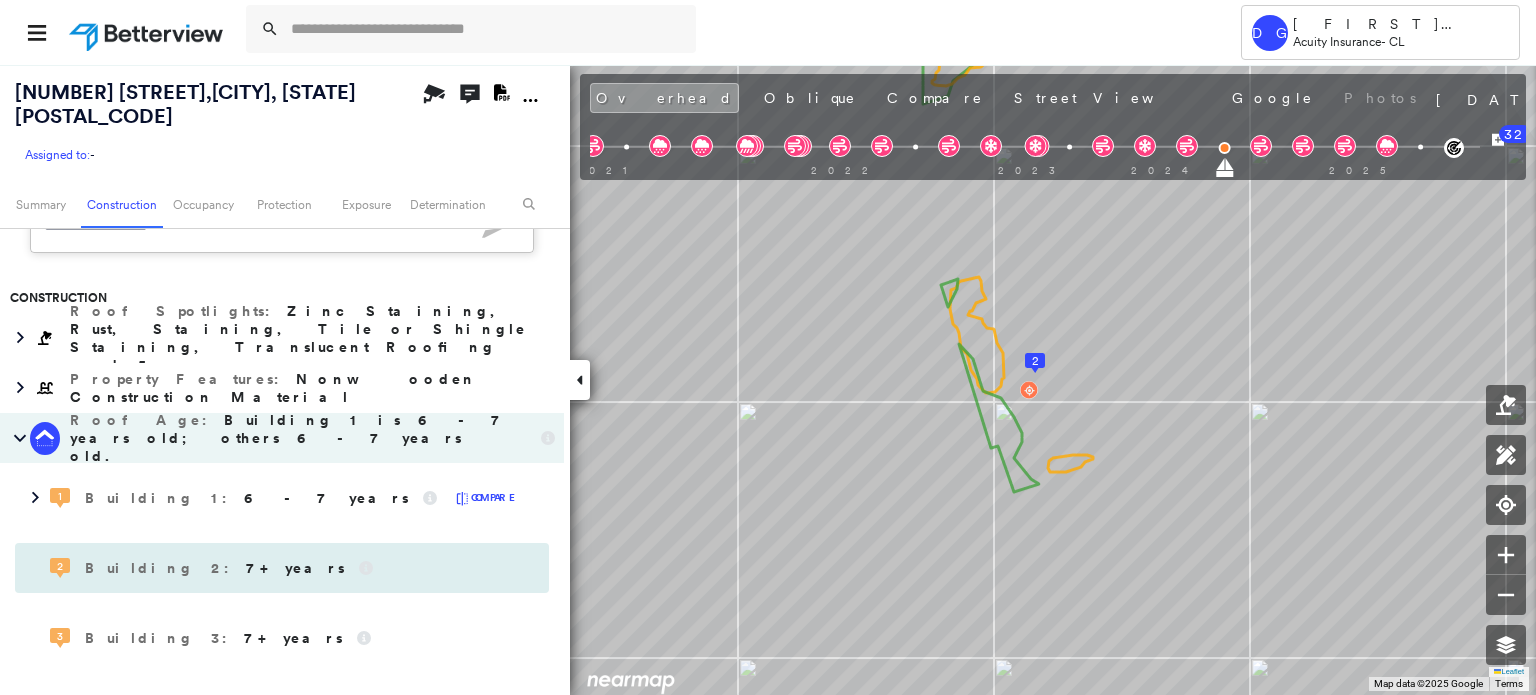 click on "7+ years" at bounding box center (295, 568) 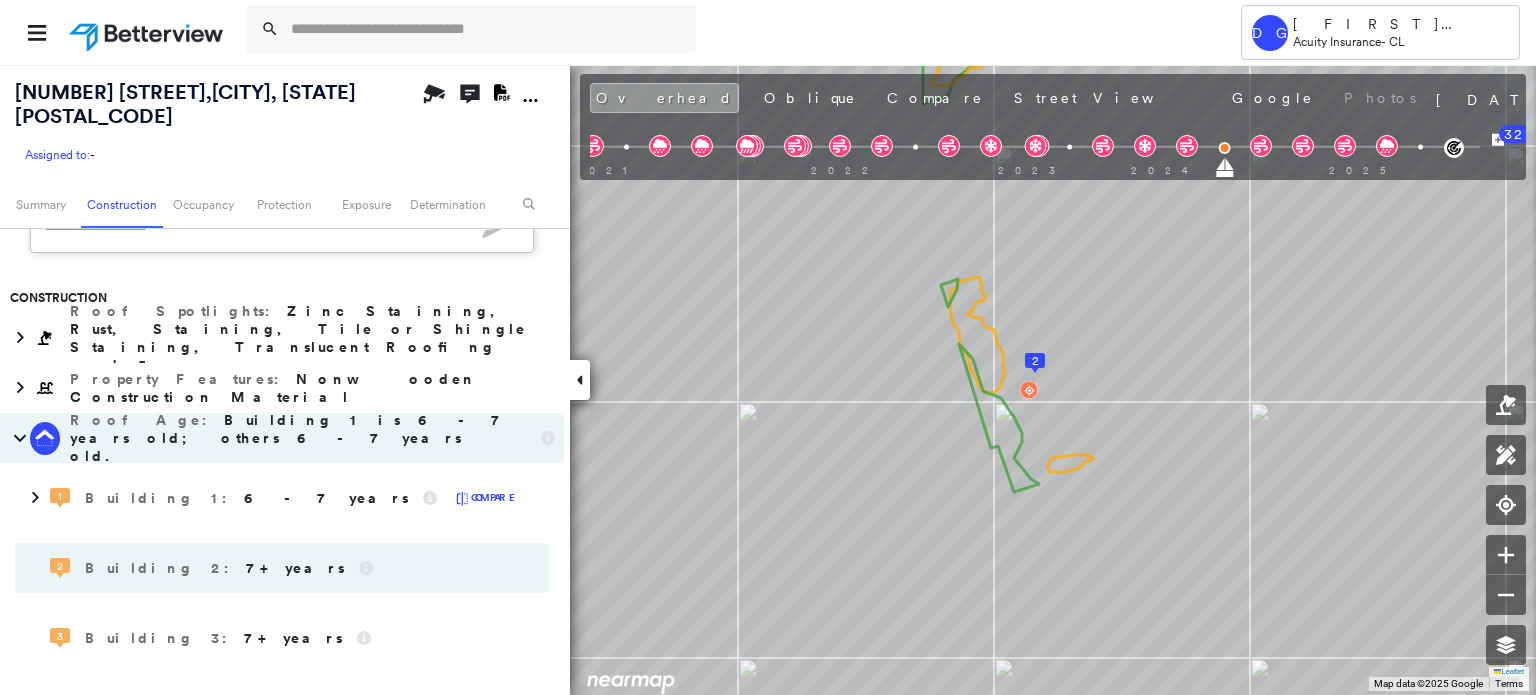 click on "7+ years" at bounding box center (295, 568) 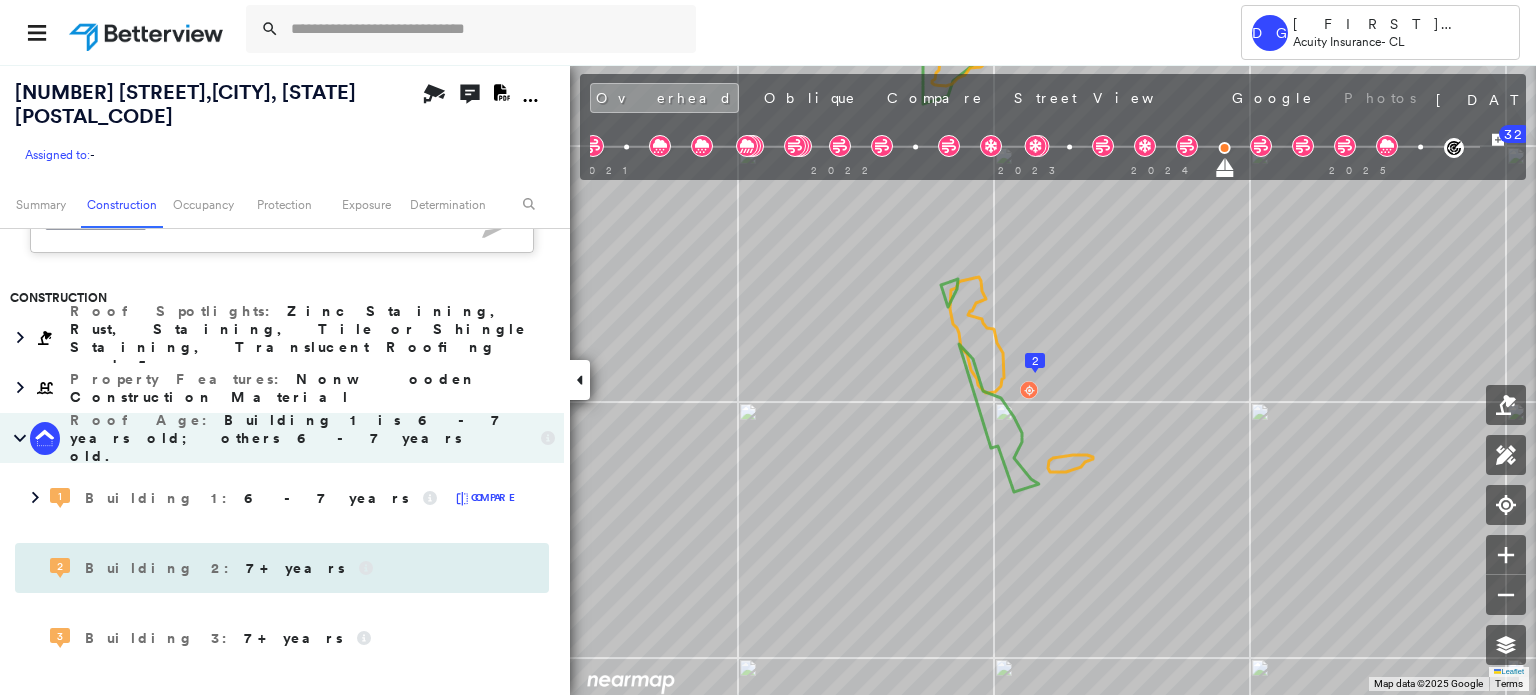 click on "2" 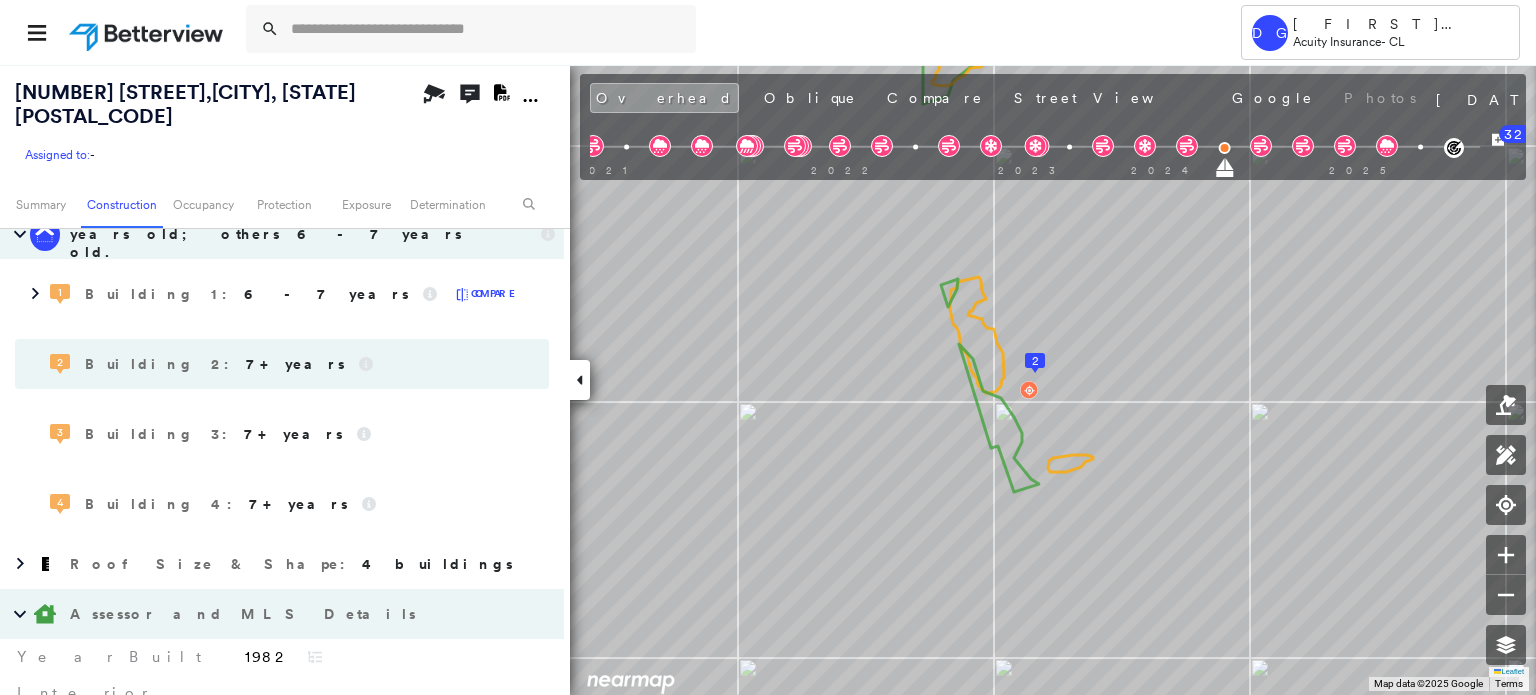 scroll, scrollTop: 1100, scrollLeft: 0, axis: vertical 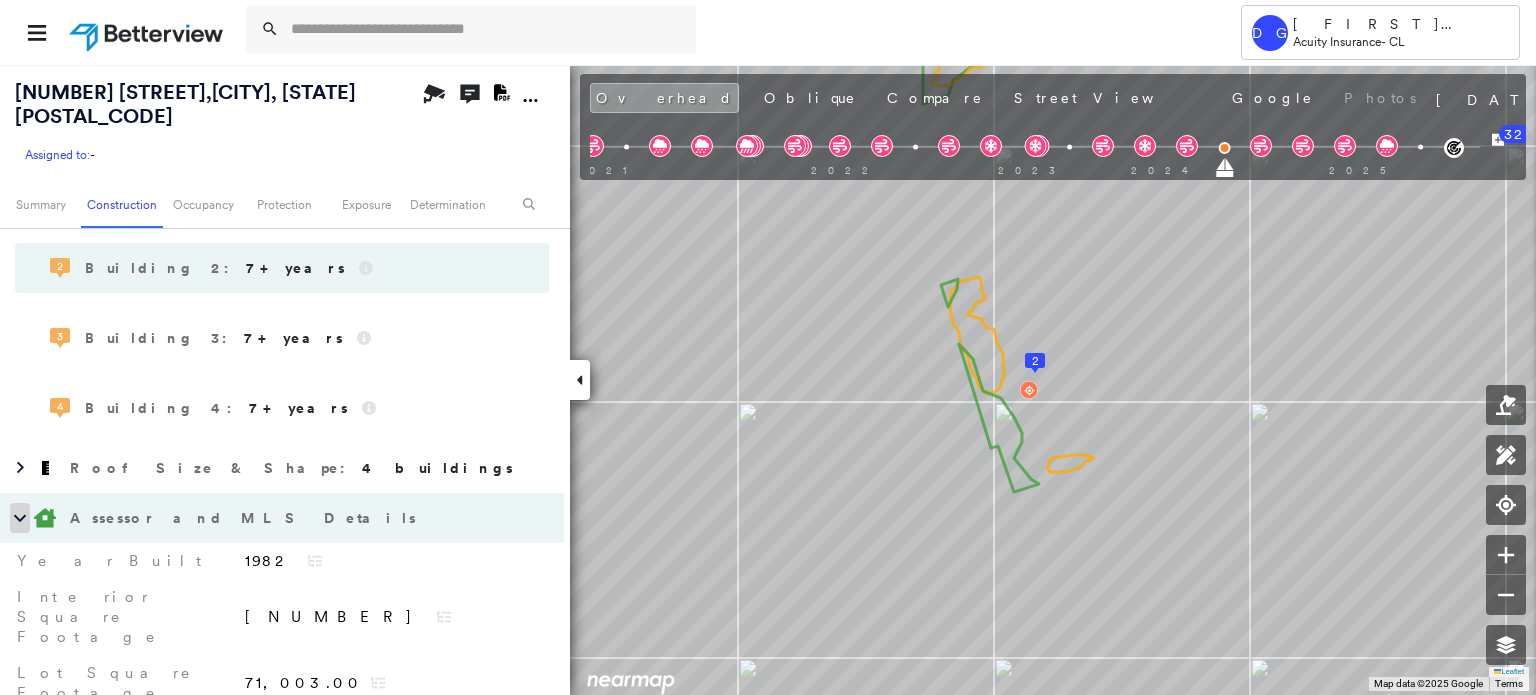 click at bounding box center (20, 518) 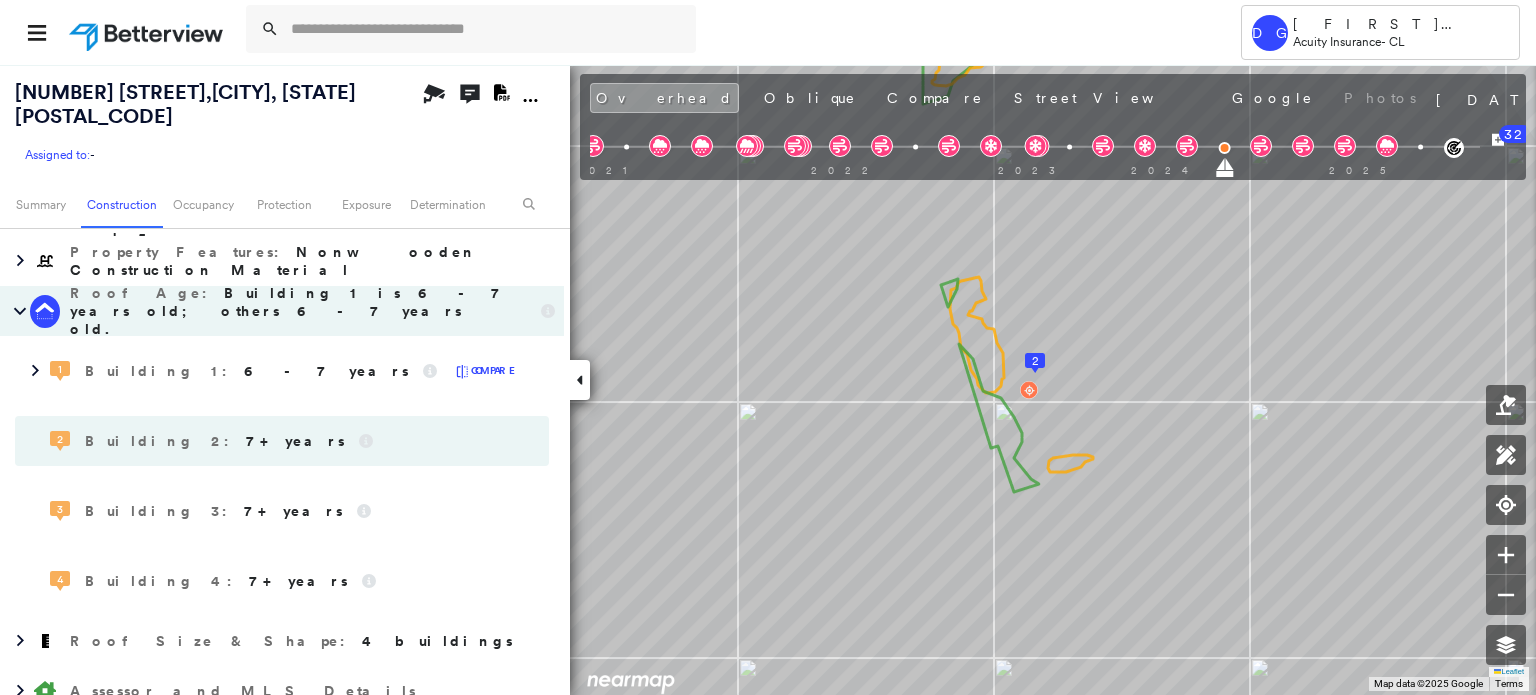 scroll, scrollTop: 900, scrollLeft: 0, axis: vertical 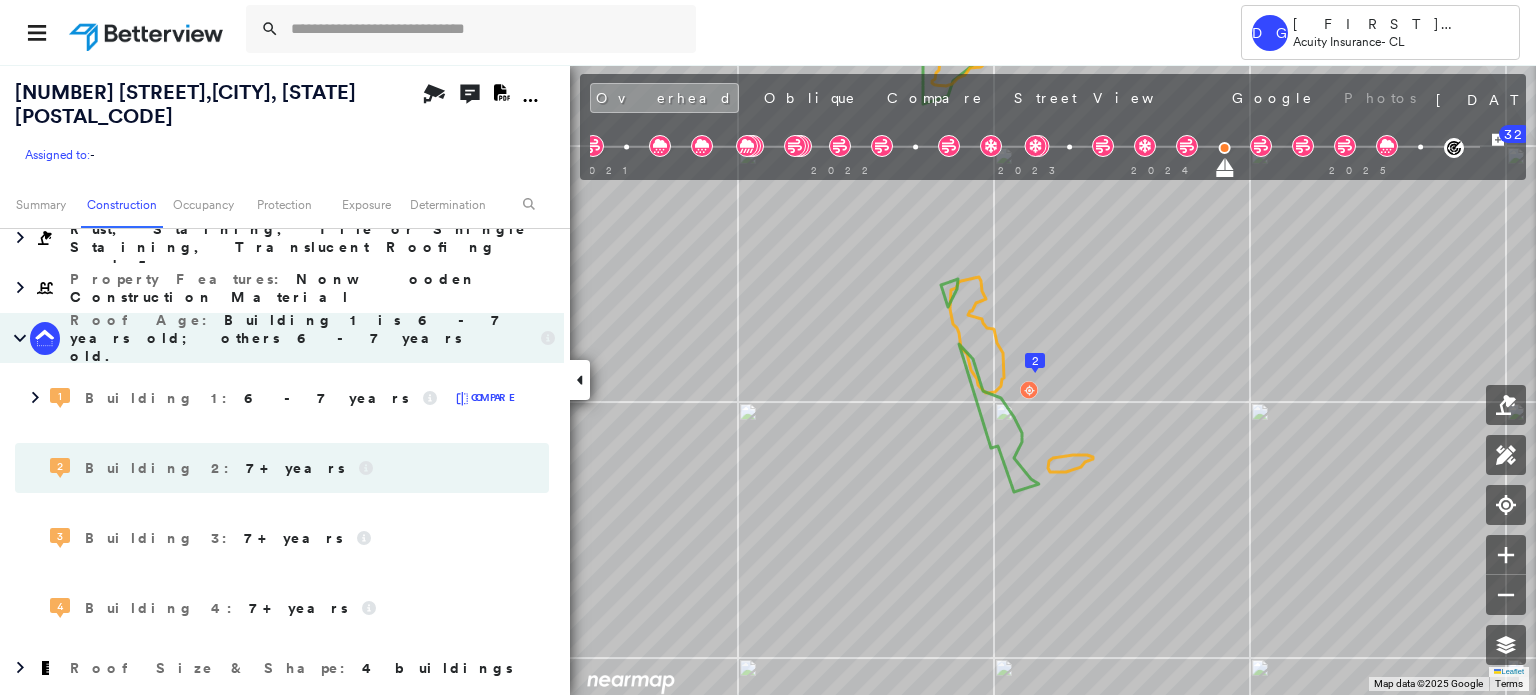 click on "2 Building 2 :  7+ years" at bounding box center (282, 468) 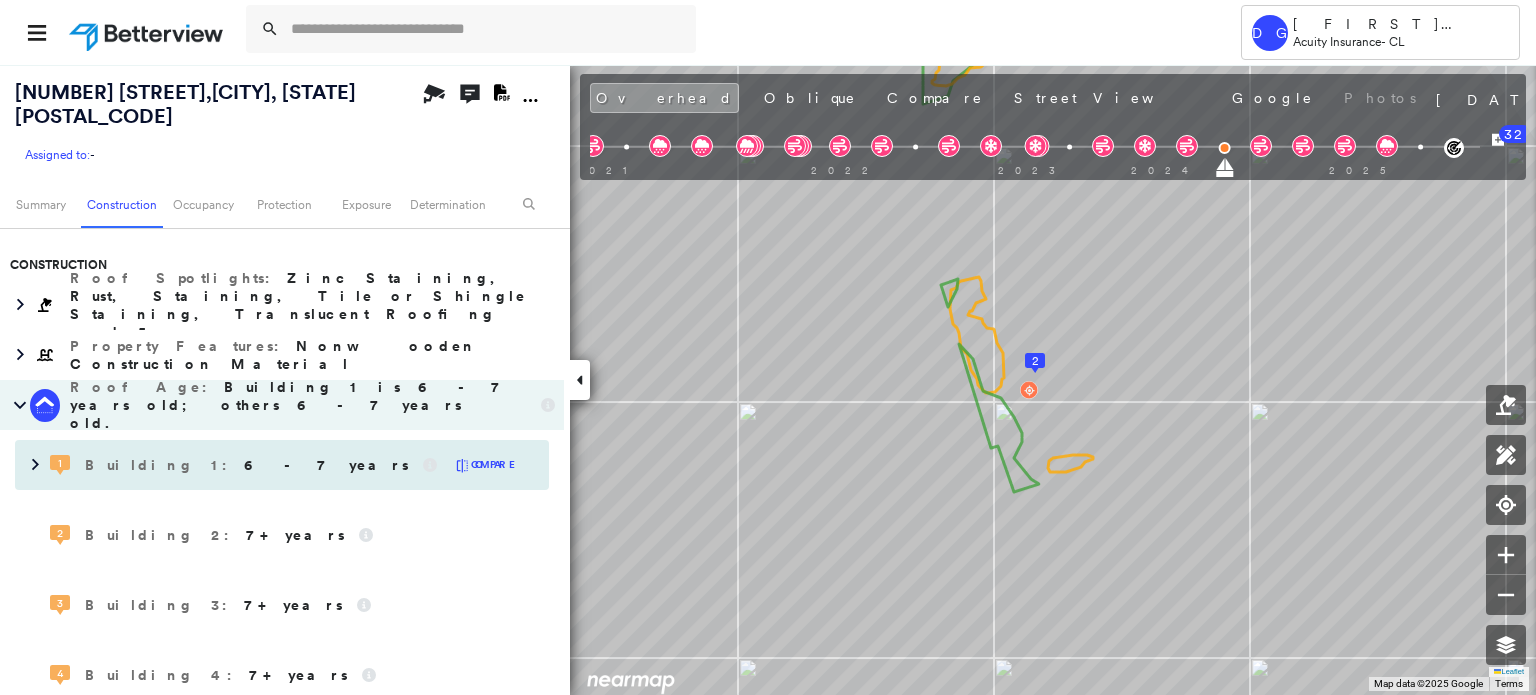 scroll, scrollTop: 800, scrollLeft: 0, axis: vertical 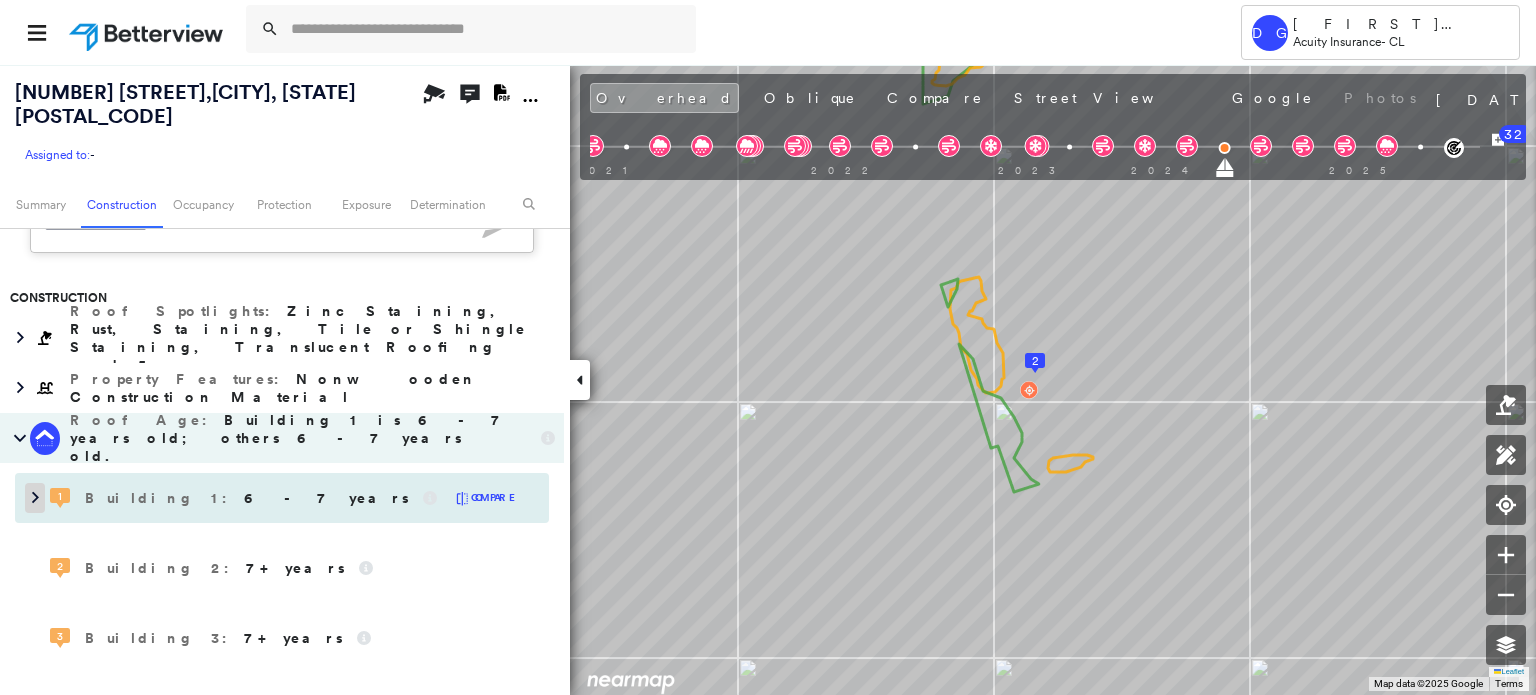 click at bounding box center [35, 498] 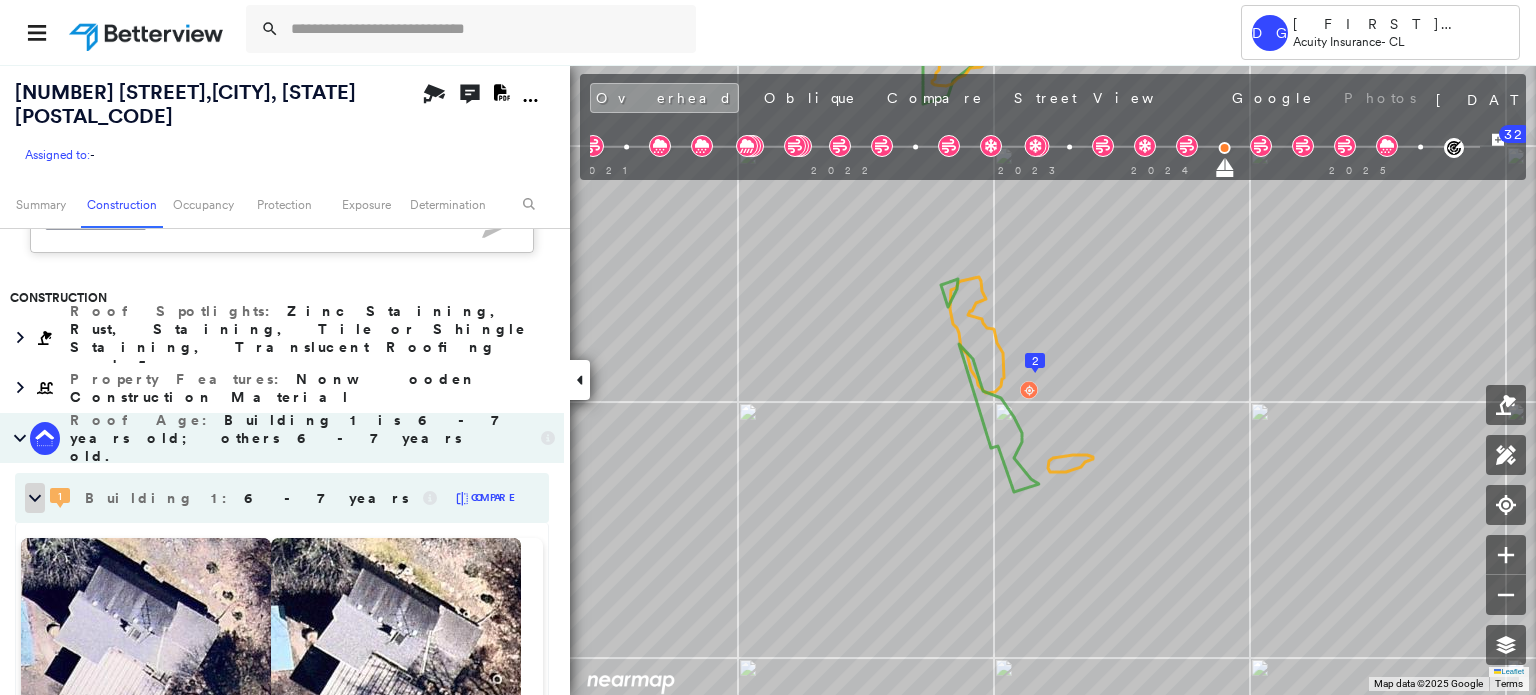 click 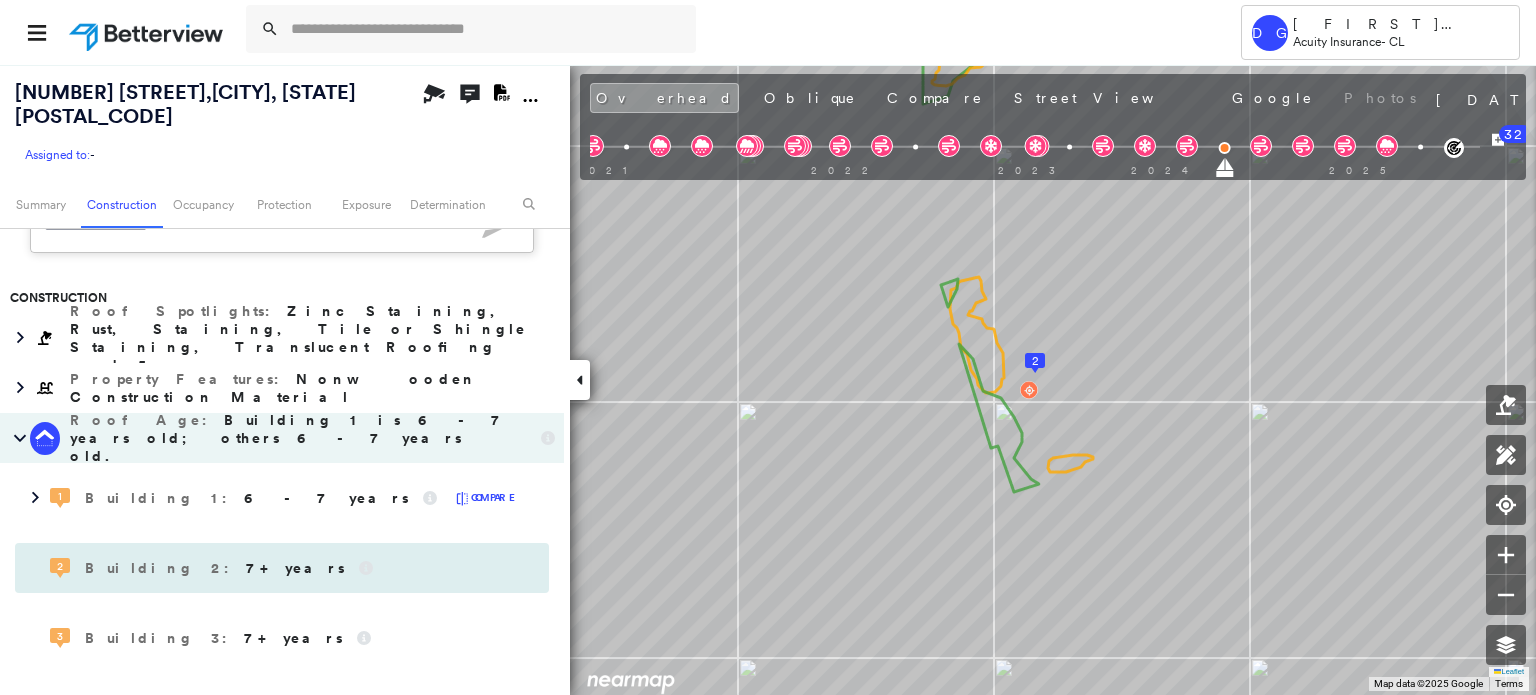 click on "Building 2 :  7+ years" at bounding box center (229, 568) 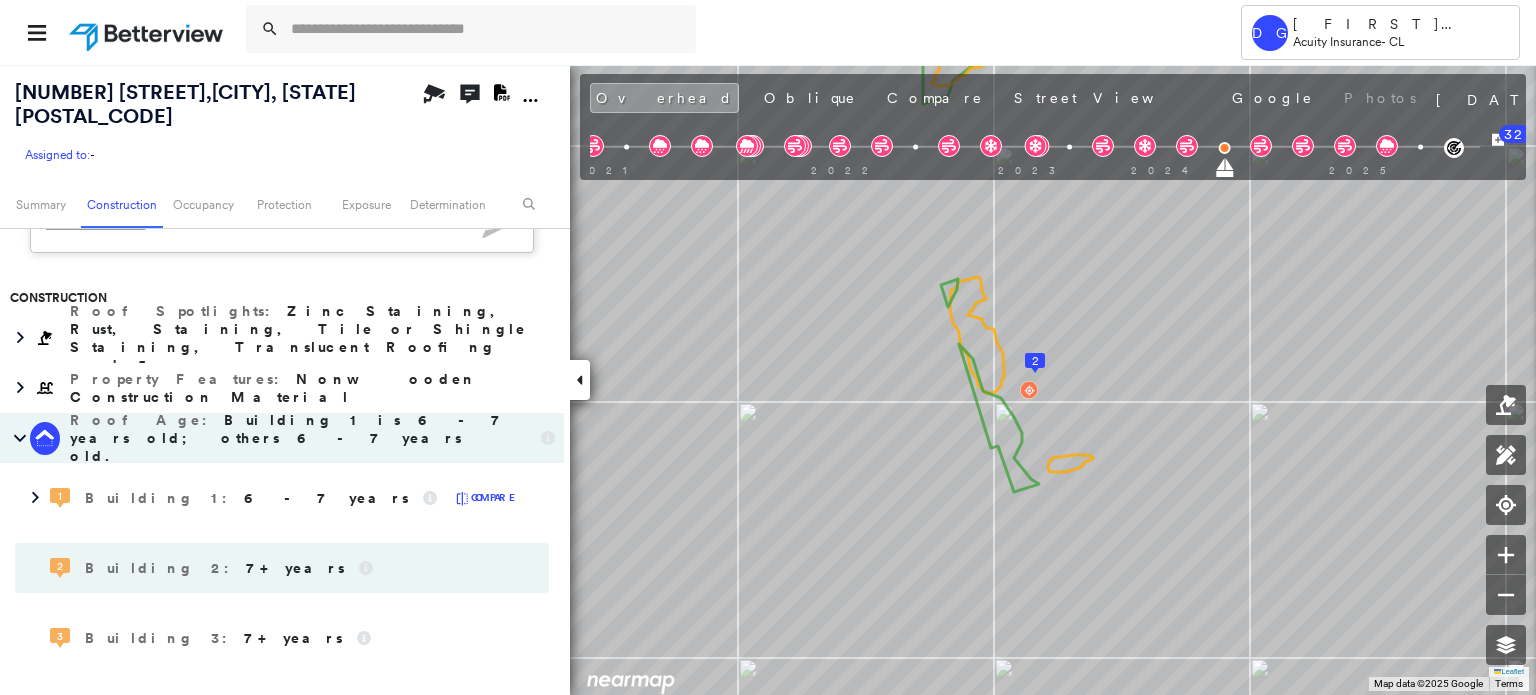 click on "Building 2 :  7+ years" at bounding box center (217, 568) 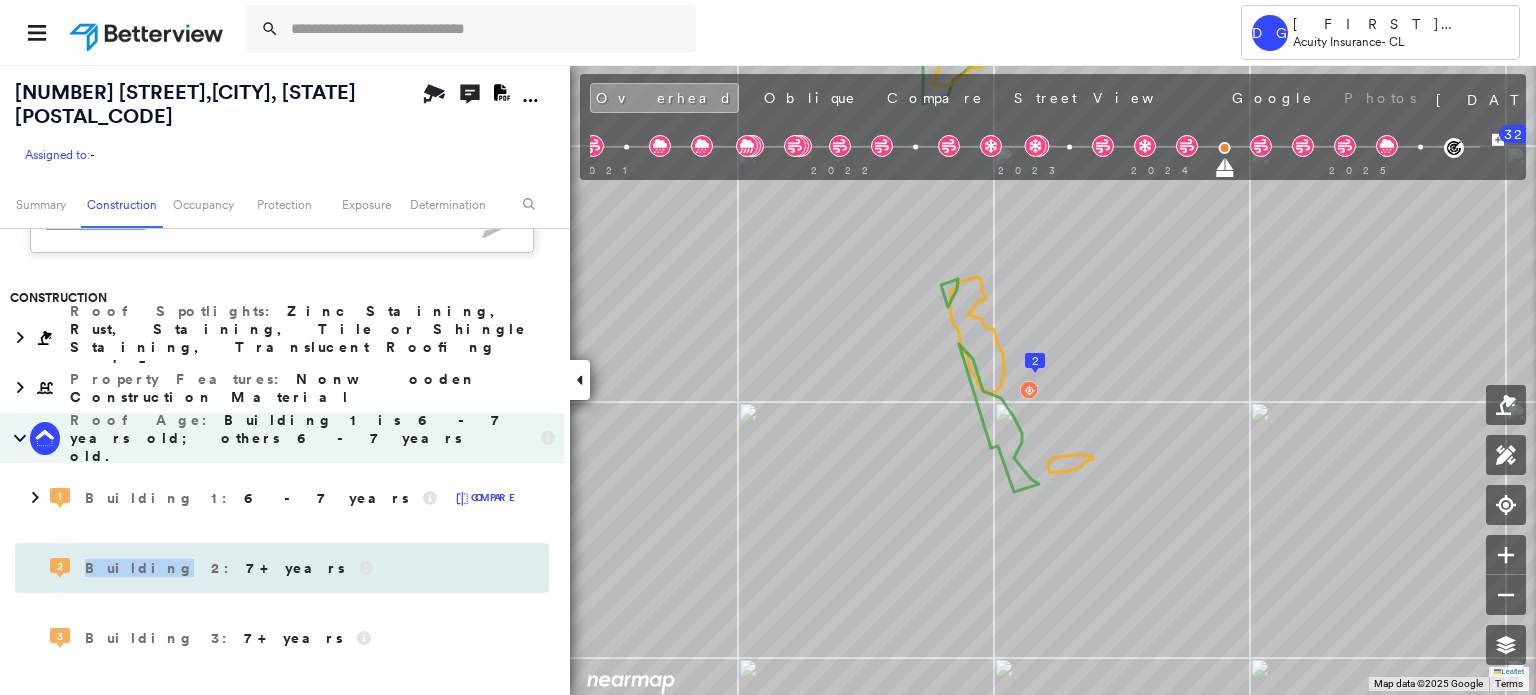 click on "Building 2 :  7+ years" at bounding box center [217, 568] 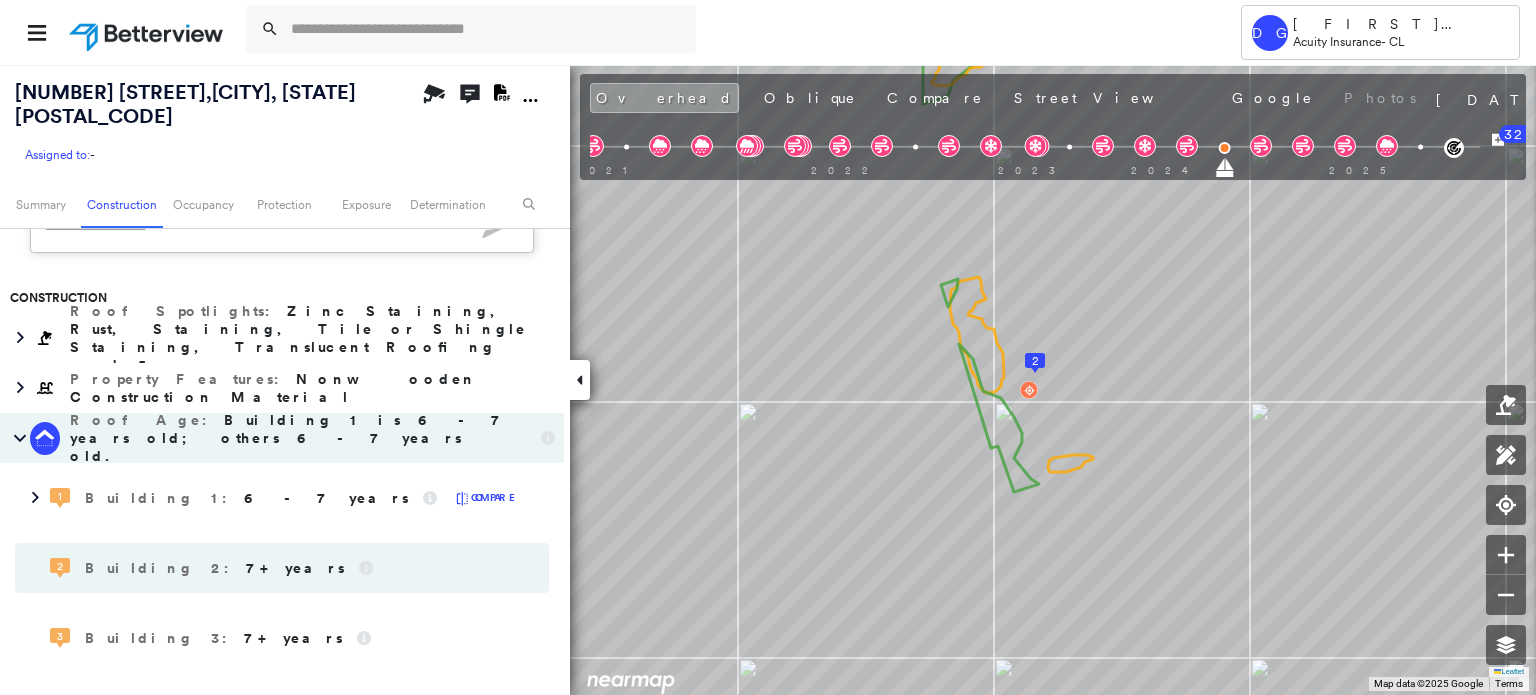 click on "Building 2 :  7+ years" at bounding box center (217, 568) 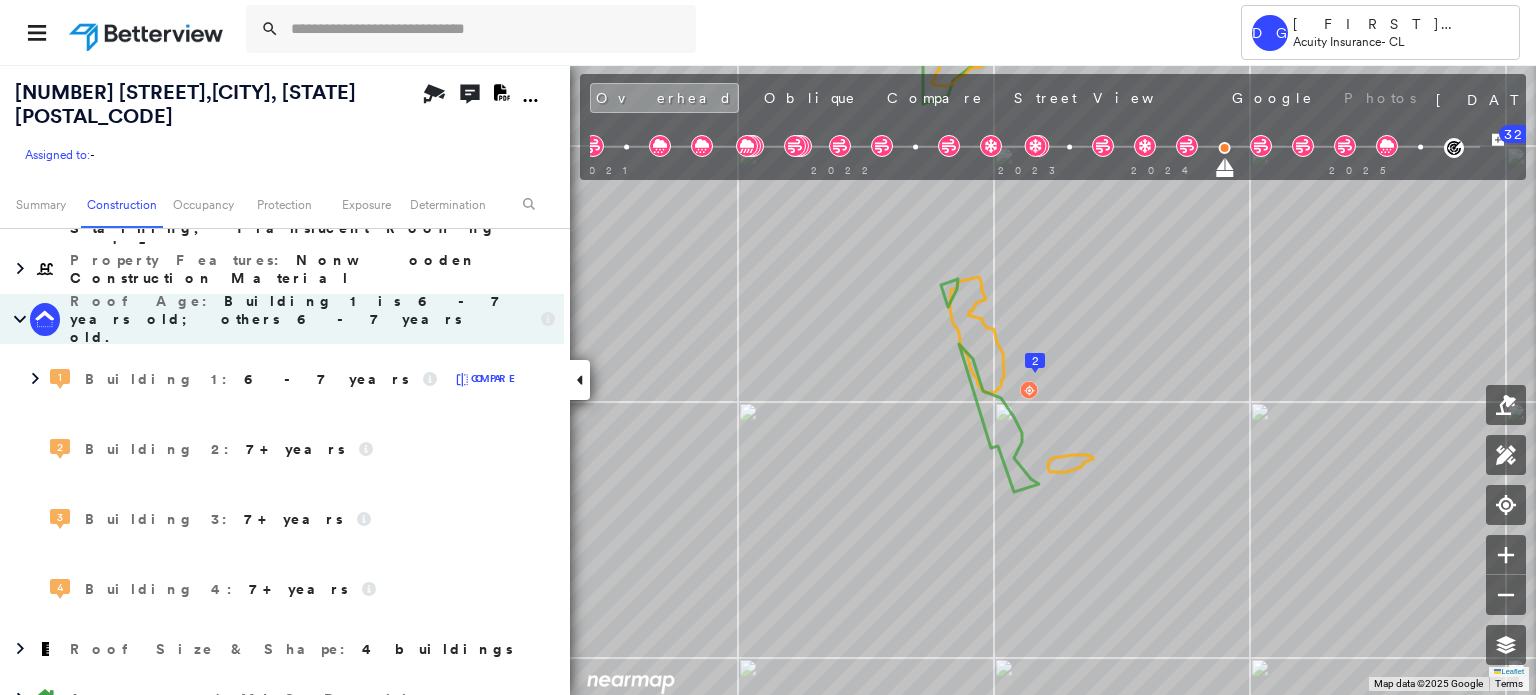 scroll, scrollTop: 1000, scrollLeft: 0, axis: vertical 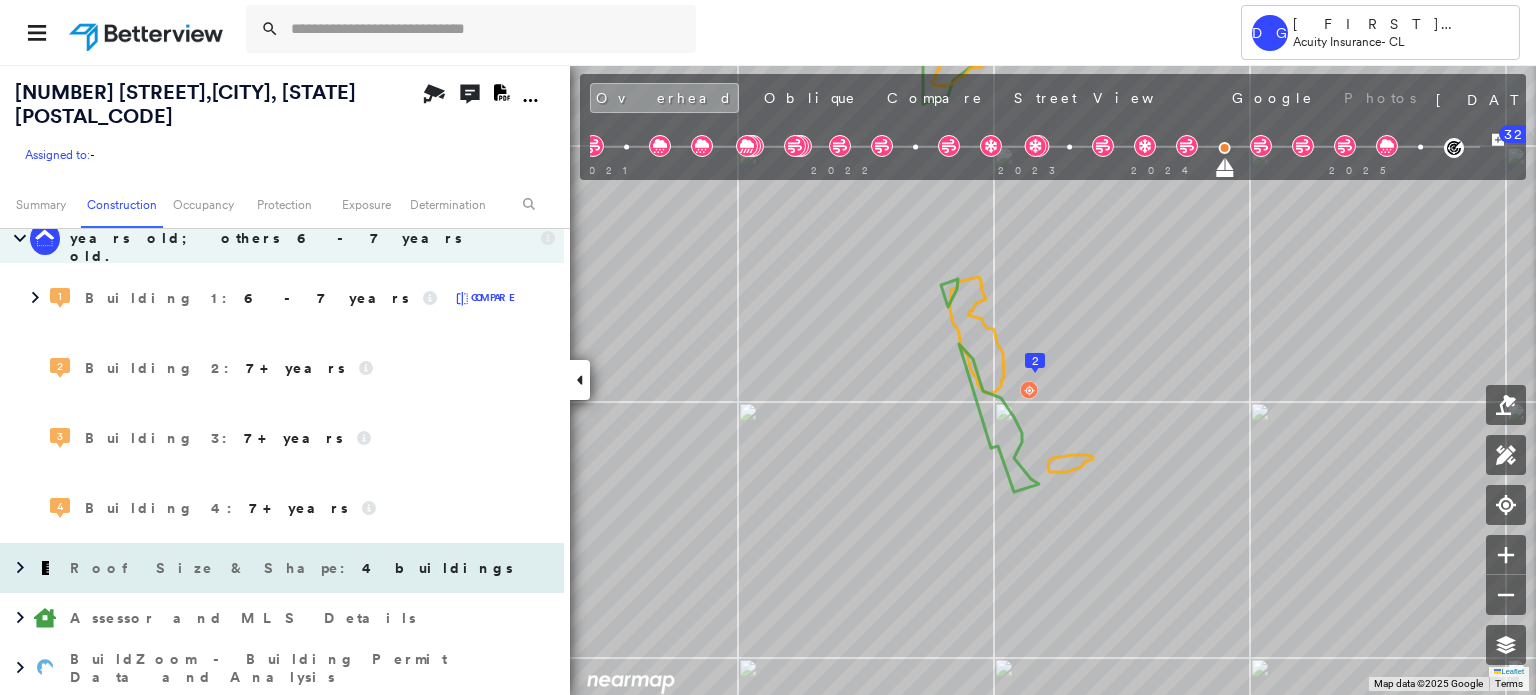 click on "Roof Size & Shape :  4 buildings" at bounding box center [282, 568] 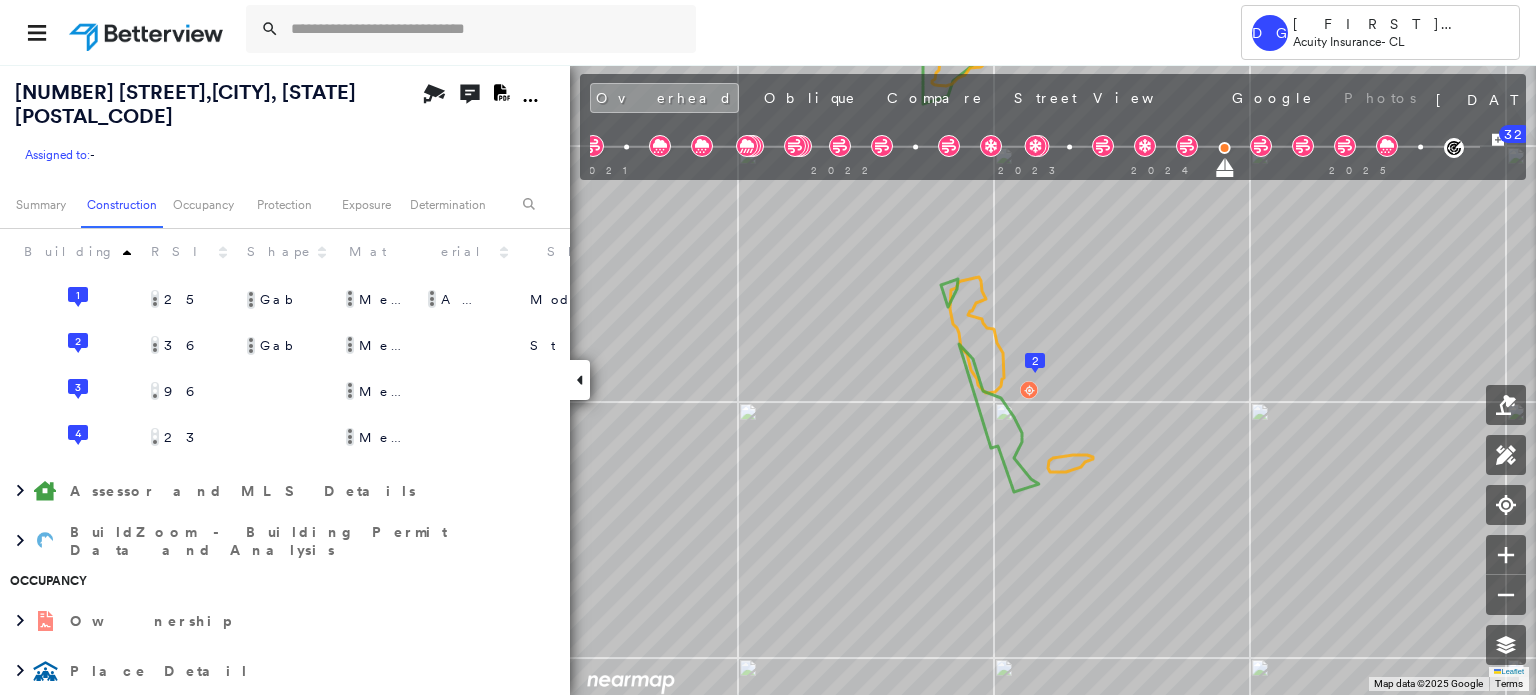 scroll, scrollTop: 1400, scrollLeft: 0, axis: vertical 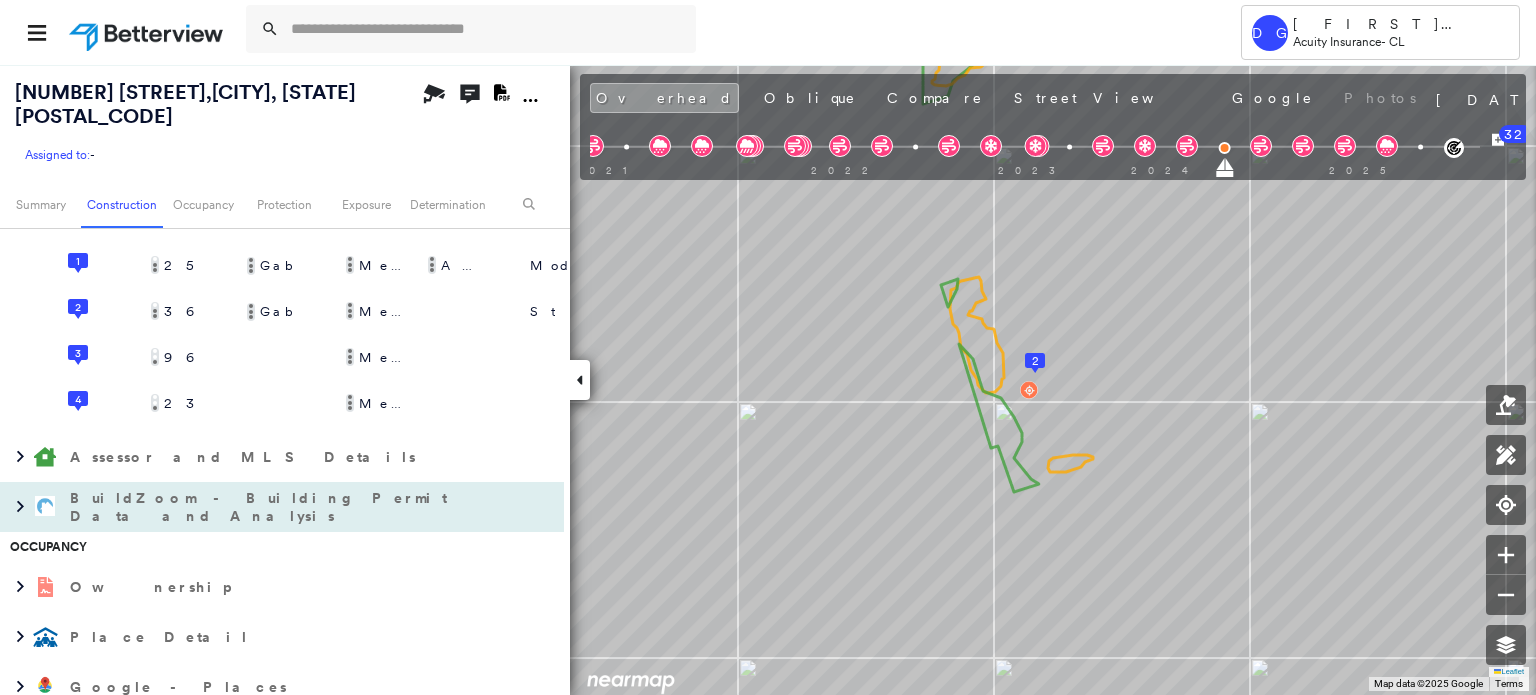 click on "BuildZoom - Building Permit Data and Analysis" at bounding box center (262, 507) 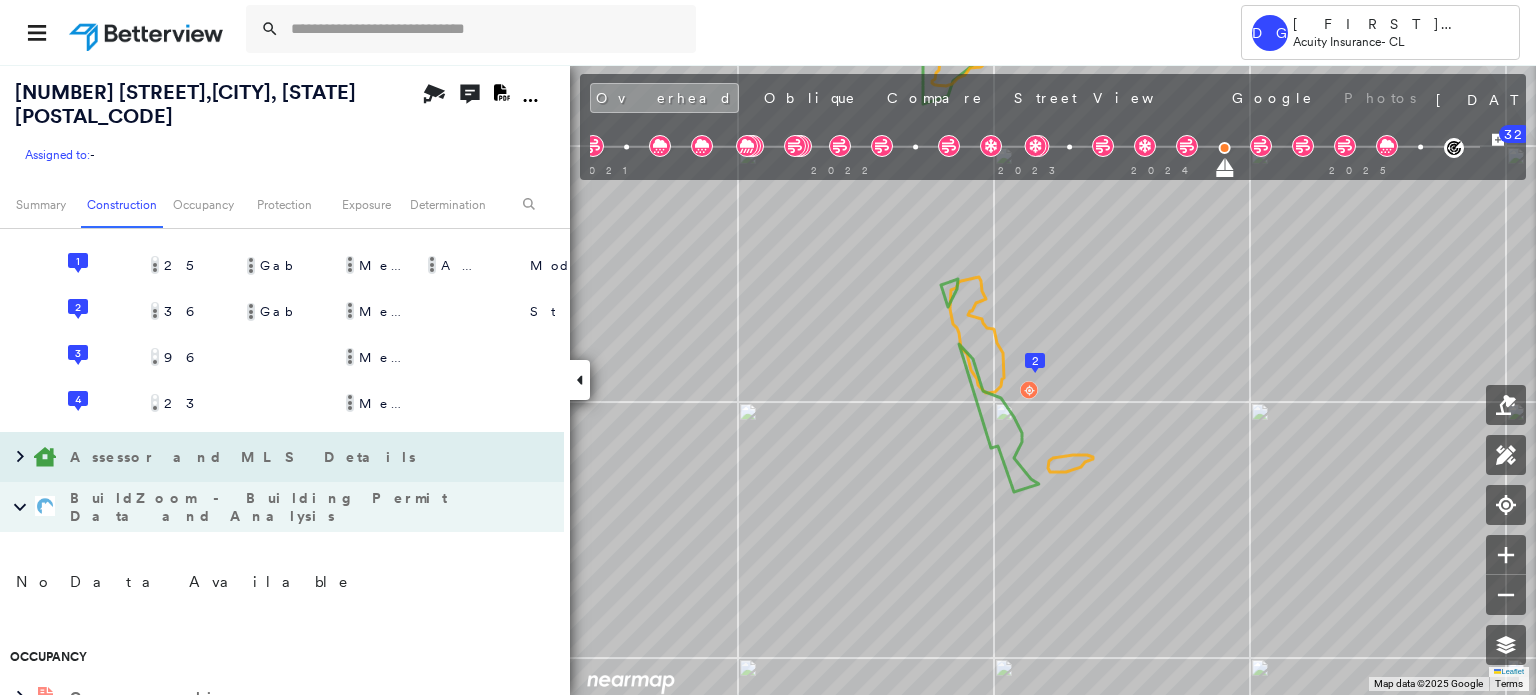 click on "Assessor and MLS Details" at bounding box center (245, 457) 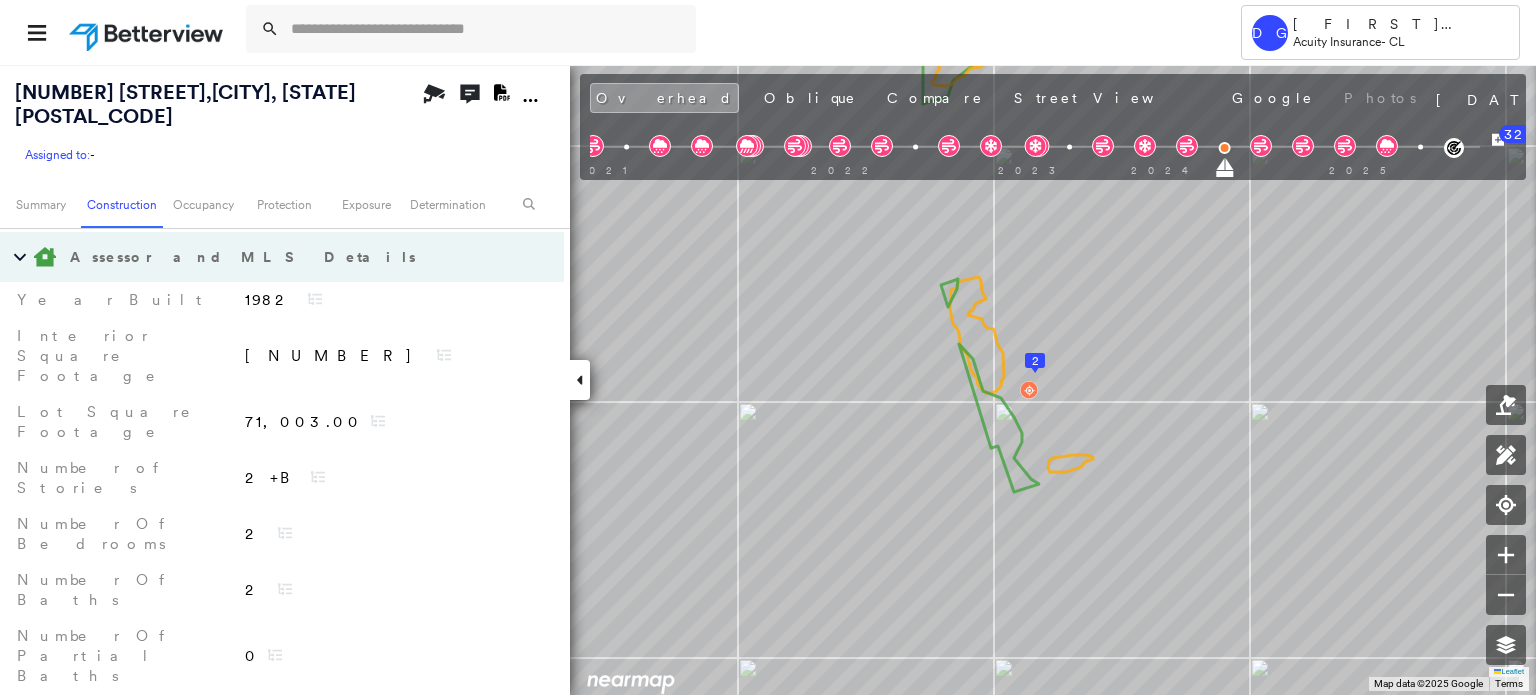 scroll, scrollTop: 1800, scrollLeft: 0, axis: vertical 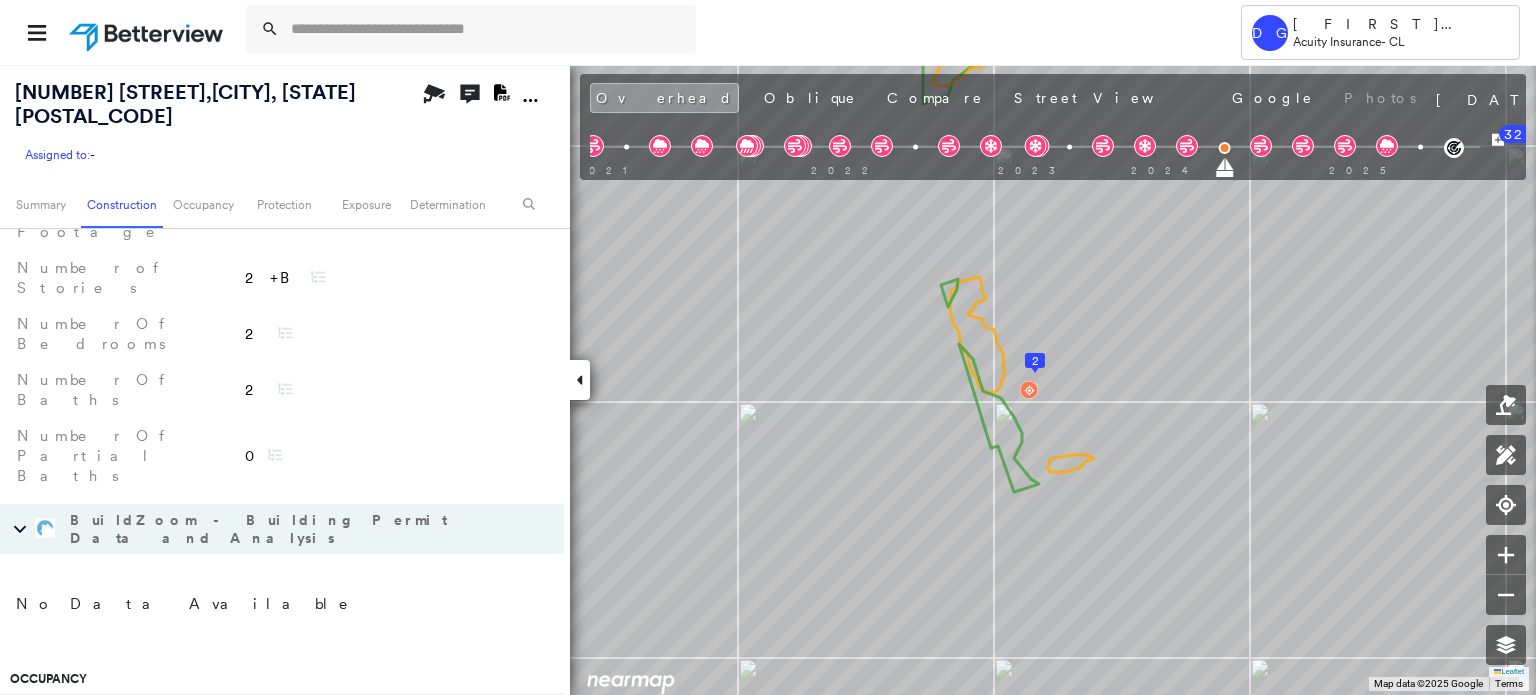 click on "Ownership" at bounding box center (152, 719) 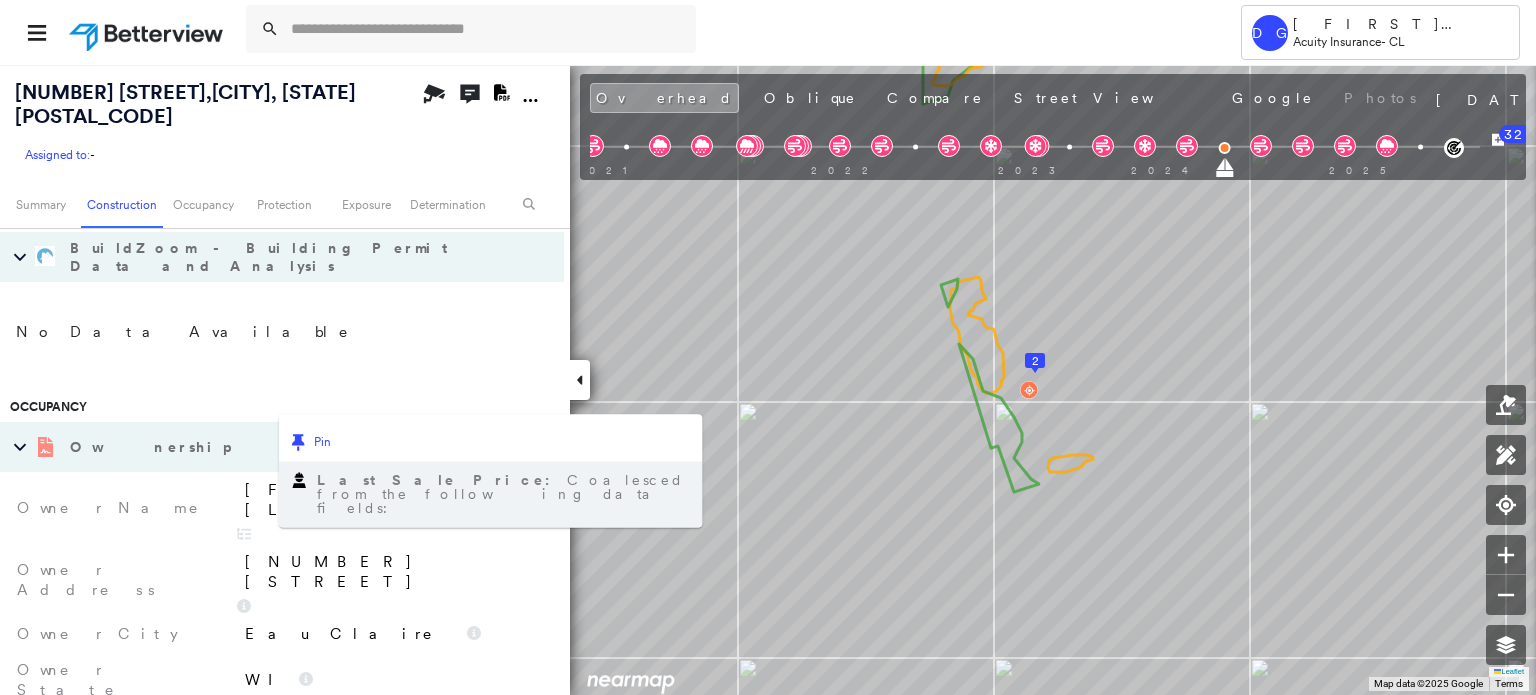 scroll, scrollTop: 2100, scrollLeft: 0, axis: vertical 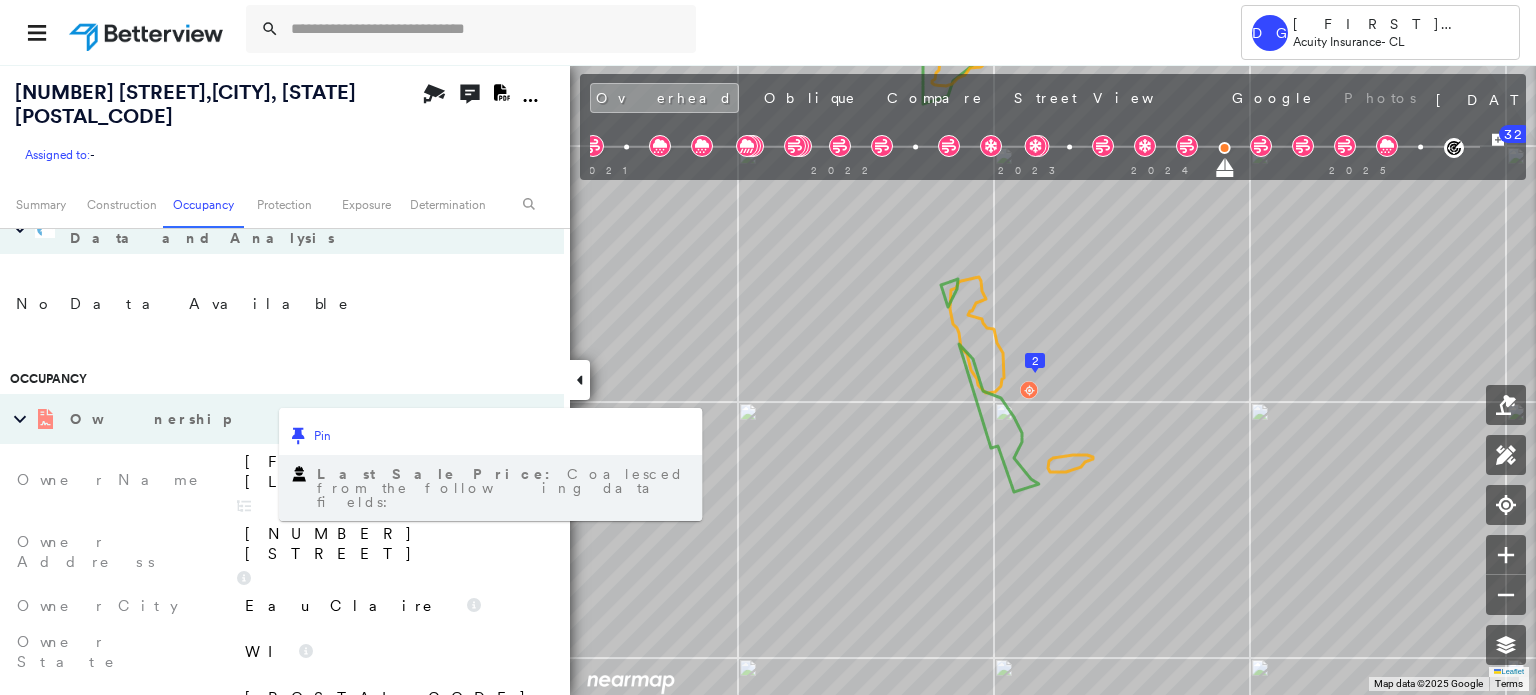 click on "Place Detail" at bounding box center [262, 879] 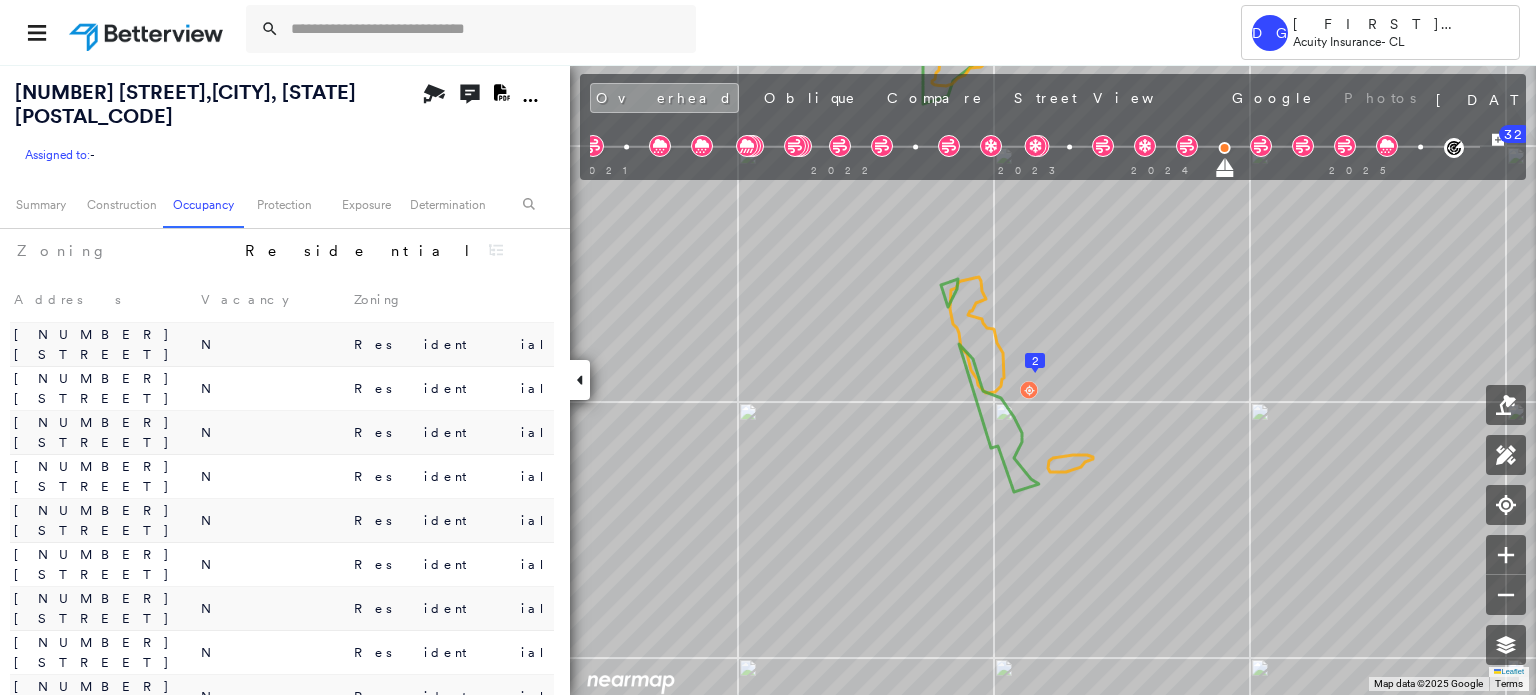 scroll, scrollTop: 2900, scrollLeft: 0, axis: vertical 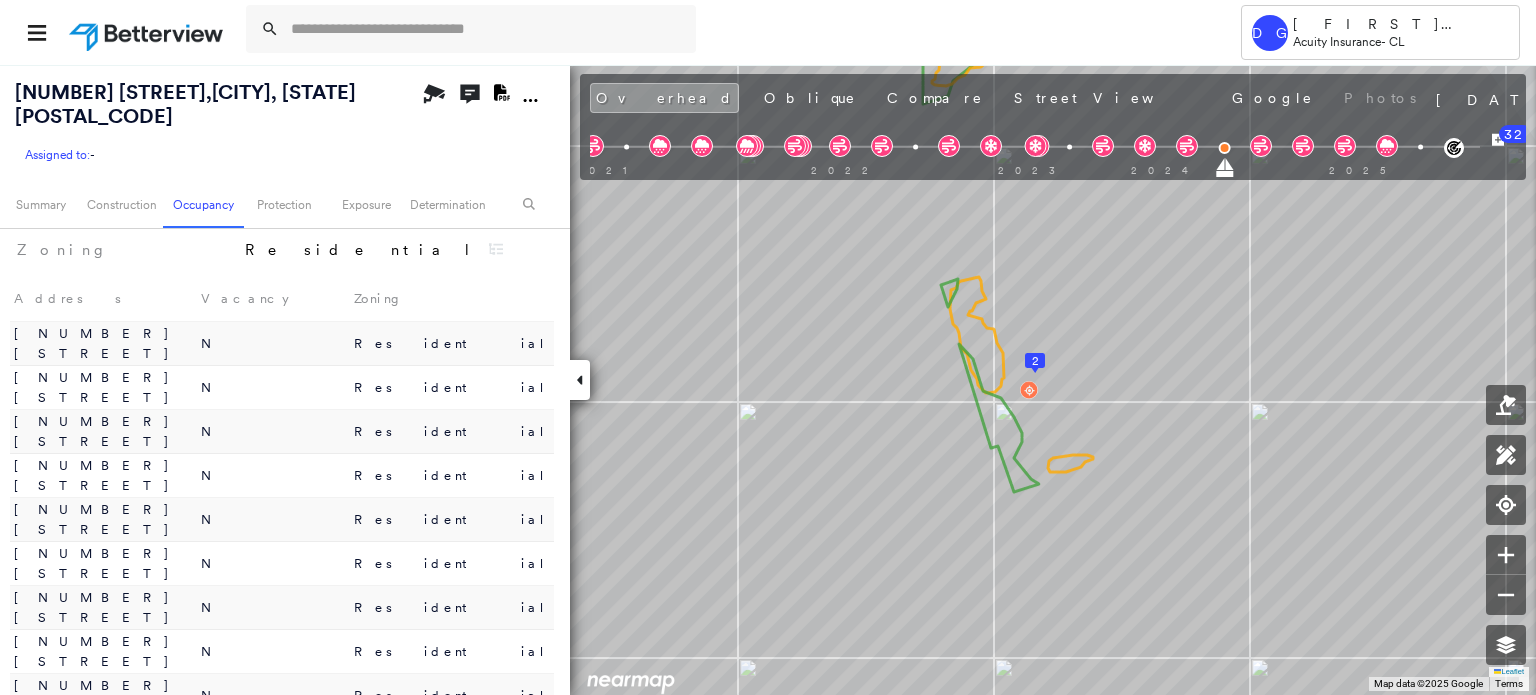 click on "Property Lookup-Acuity" at bounding box center (262, 857) 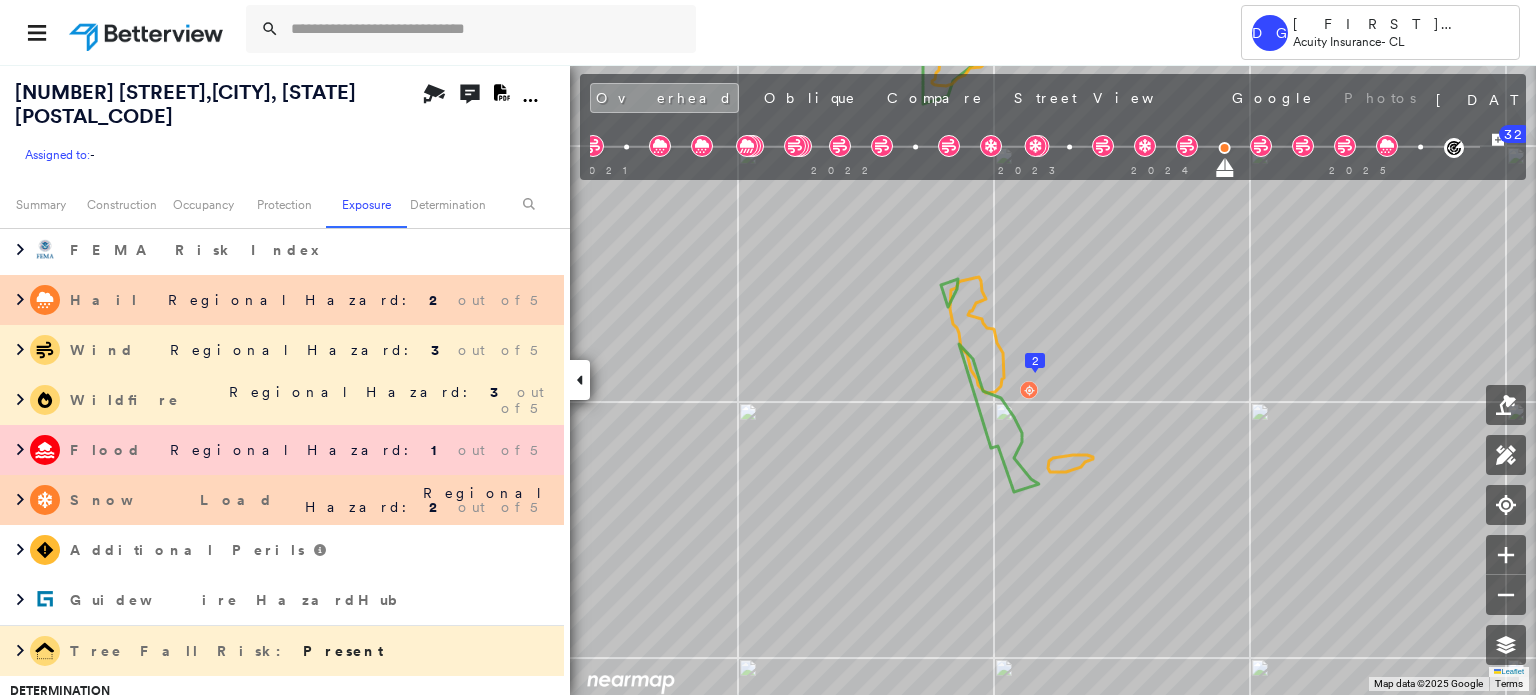 scroll, scrollTop: 4472, scrollLeft: 0, axis: vertical 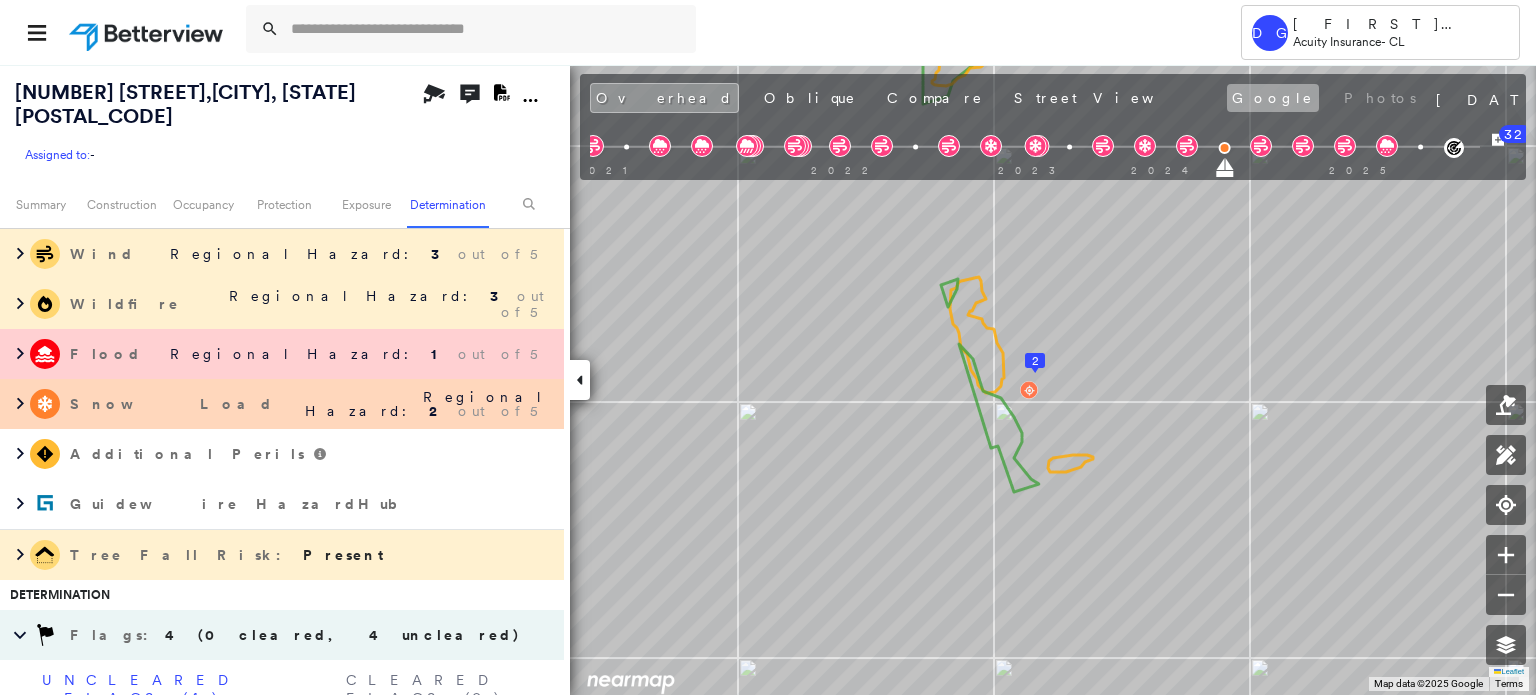click on "Google" at bounding box center (1273, 98) 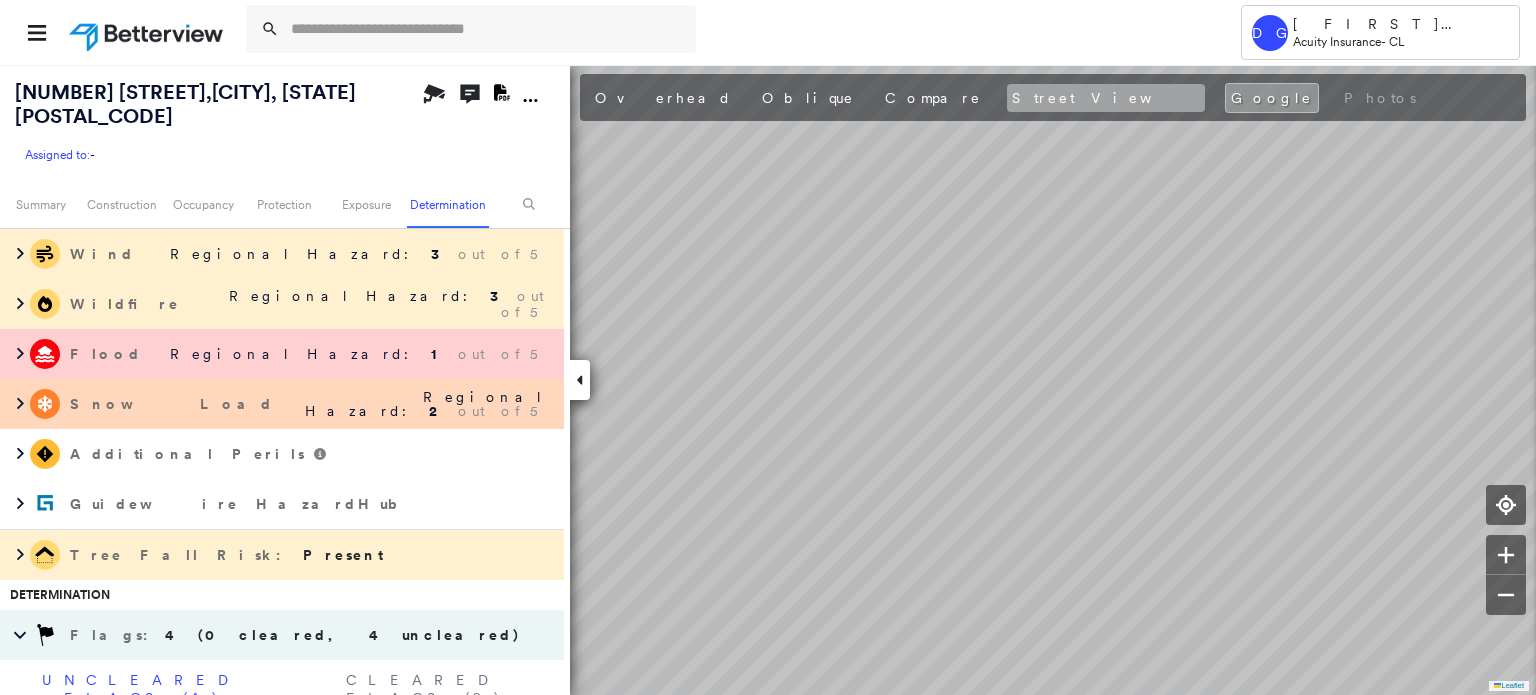 click on "Street View" at bounding box center (1106, 98) 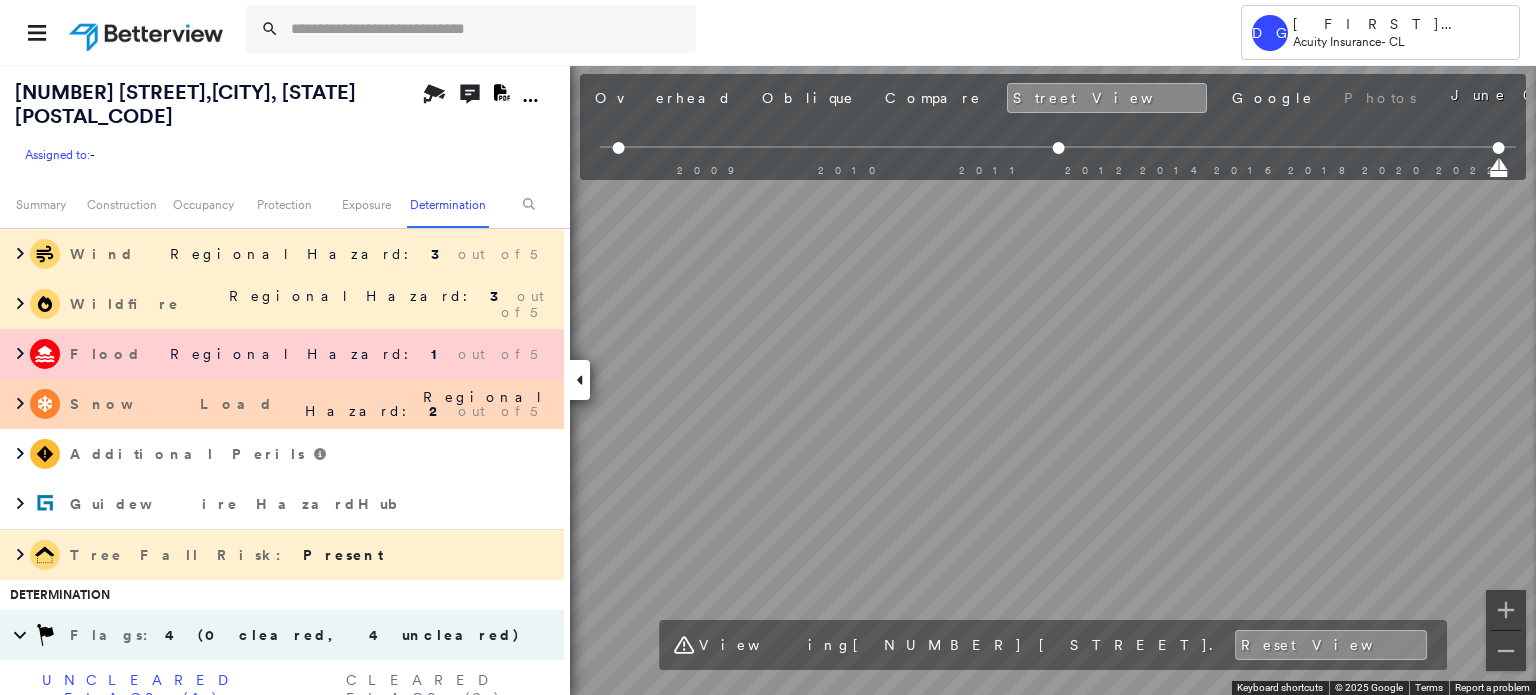 click on "[NUMBER] [STREET] ,  [CITY], [STATE] [POSTAL_CODE] Assigned to:  - Assigned to:  - Assigned to:  - Open Comments Download PDF Report Summary Construction Occupancy Protection Exposure Determination Overhead Obliques Street View Roof Spotlight™ Index :  23-96 out of 100 0 100 25 1 4 50 2 75 3 Building Roof Scores 4 Buildings Policy Information Flags :  4 (0 cleared, 4 uncleared) Copilot Welcome to Copilot! 😊
I'm here to help. You can ask me anything about this property. I might not know everything, but I'm learning more every day!  Right now, I am 100% experimental and I might even display something inaccurate. Your questions help me to learn and your understanding helps me to grow! * ​ Construction Roof Spotlights :  Zinc Staining, Rust, Staining, Tile or Shingle Staining, Translucent Roofing and 5 more Property Features :  Nonwooden Construction Material Roof Age :  Building 1 is 6 - 7 years old; others 6 - 7 years old. 1 Building 1 :  6 - 7 years COMPARE 2 Building 2 :  7+ years 3 Building 3 :  7+ years" at bounding box center (768, 379) 